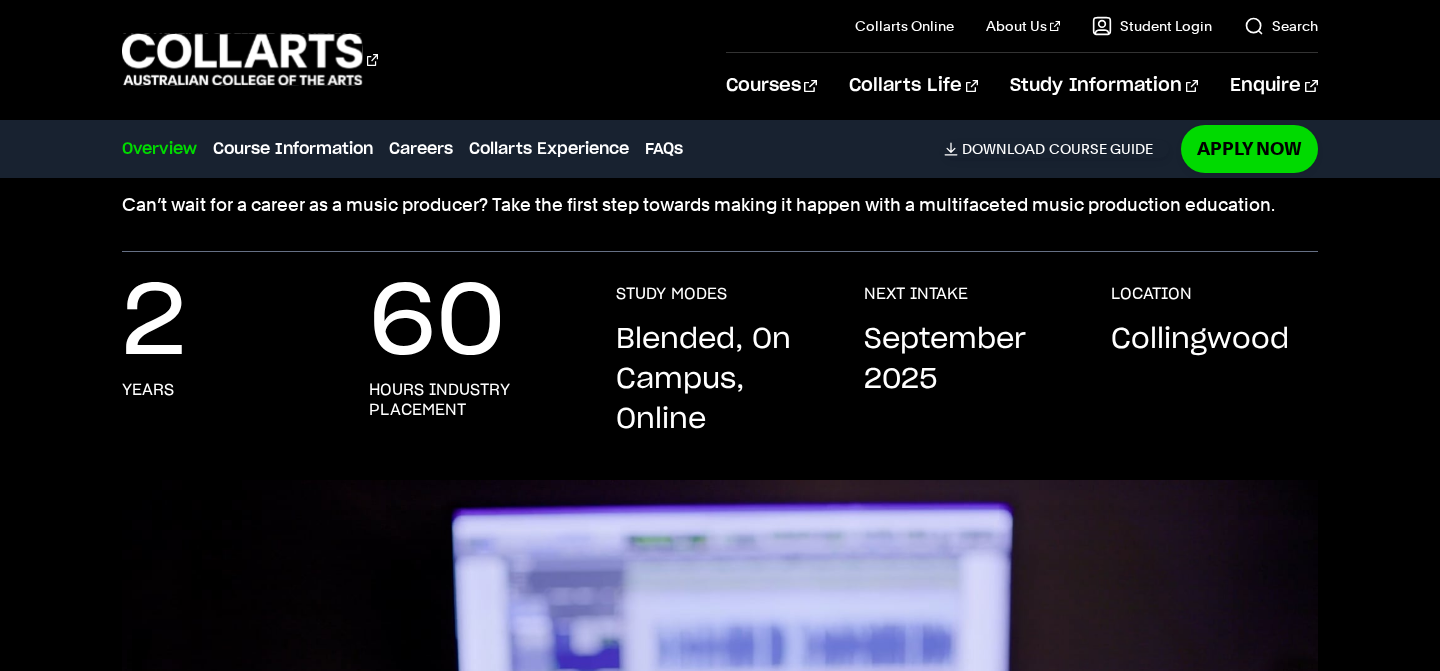 scroll, scrollTop: 236, scrollLeft: 0, axis: vertical 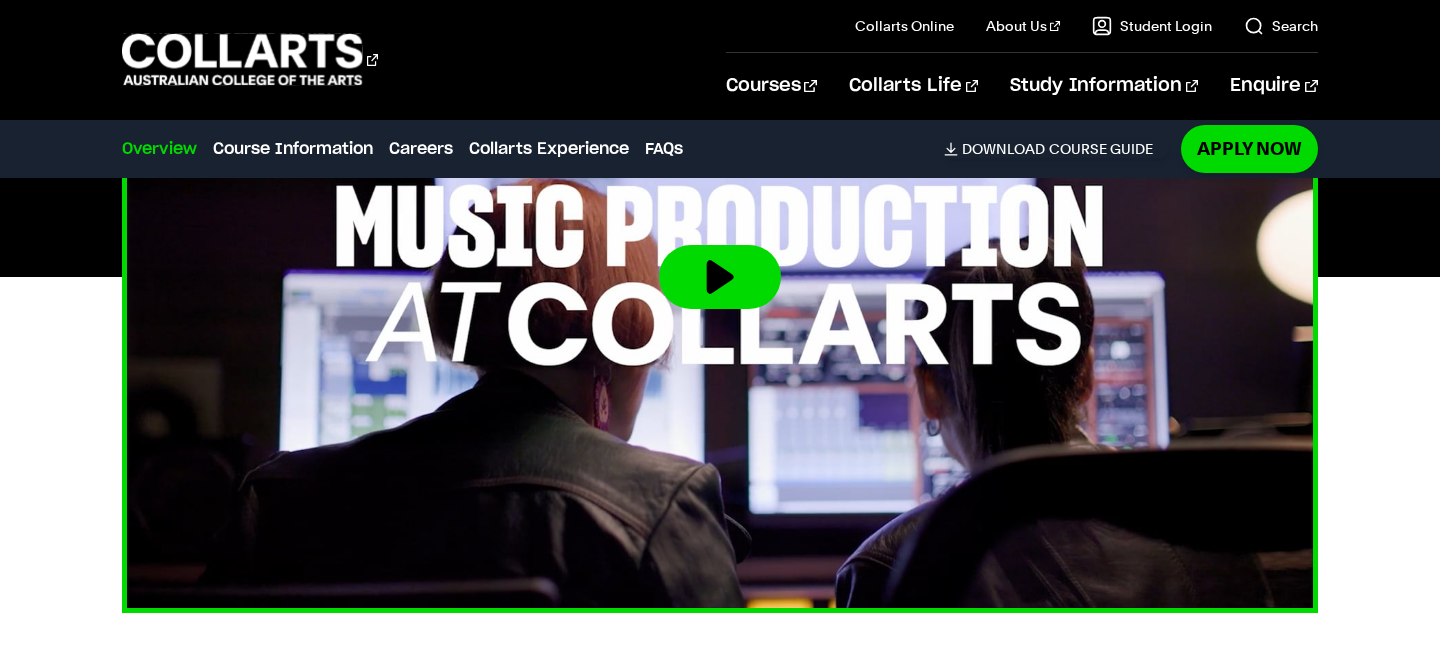 click at bounding box center (720, 277) 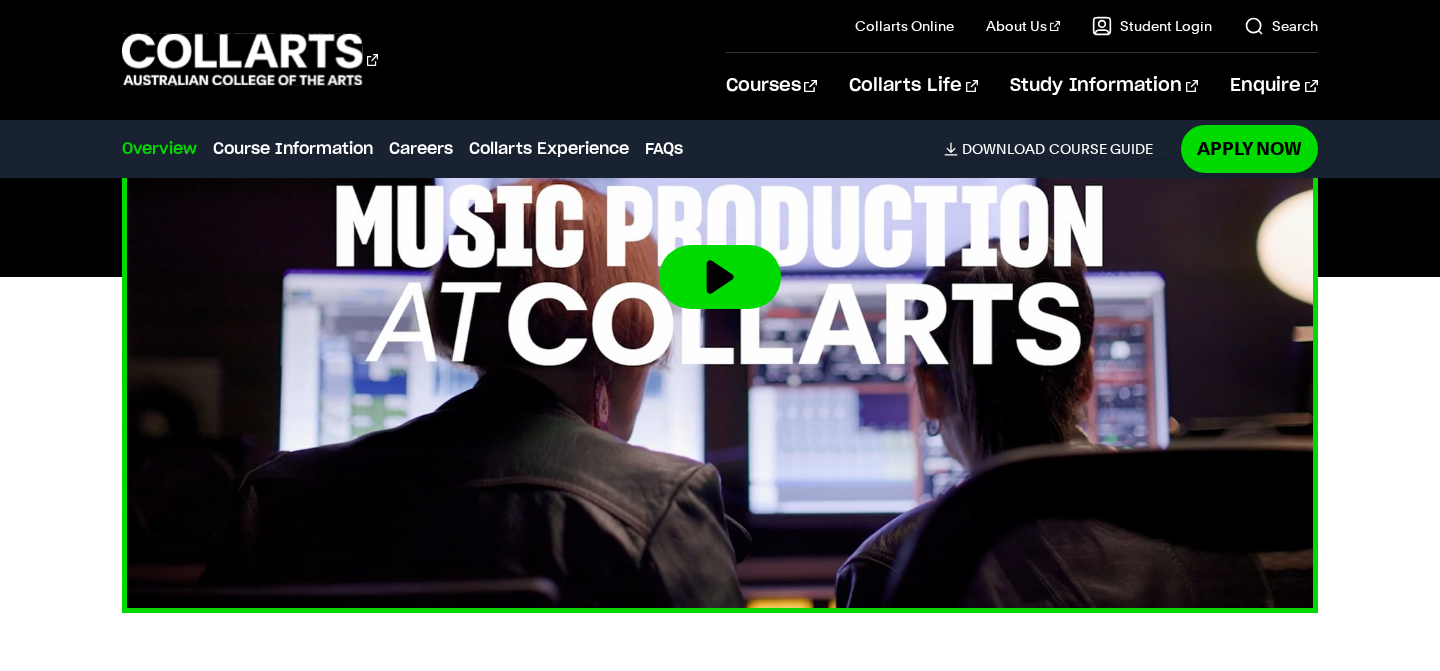 click at bounding box center [720, 277] 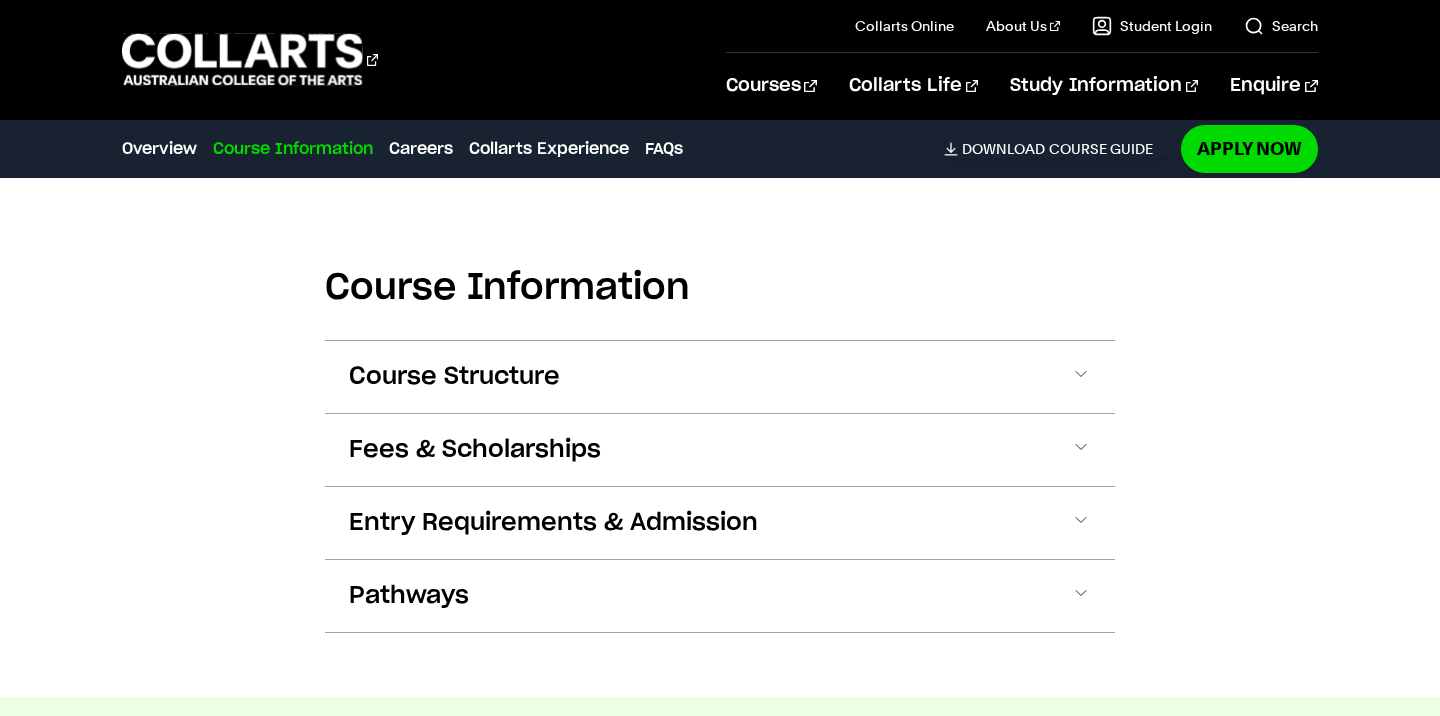scroll, scrollTop: 2479, scrollLeft: 0, axis: vertical 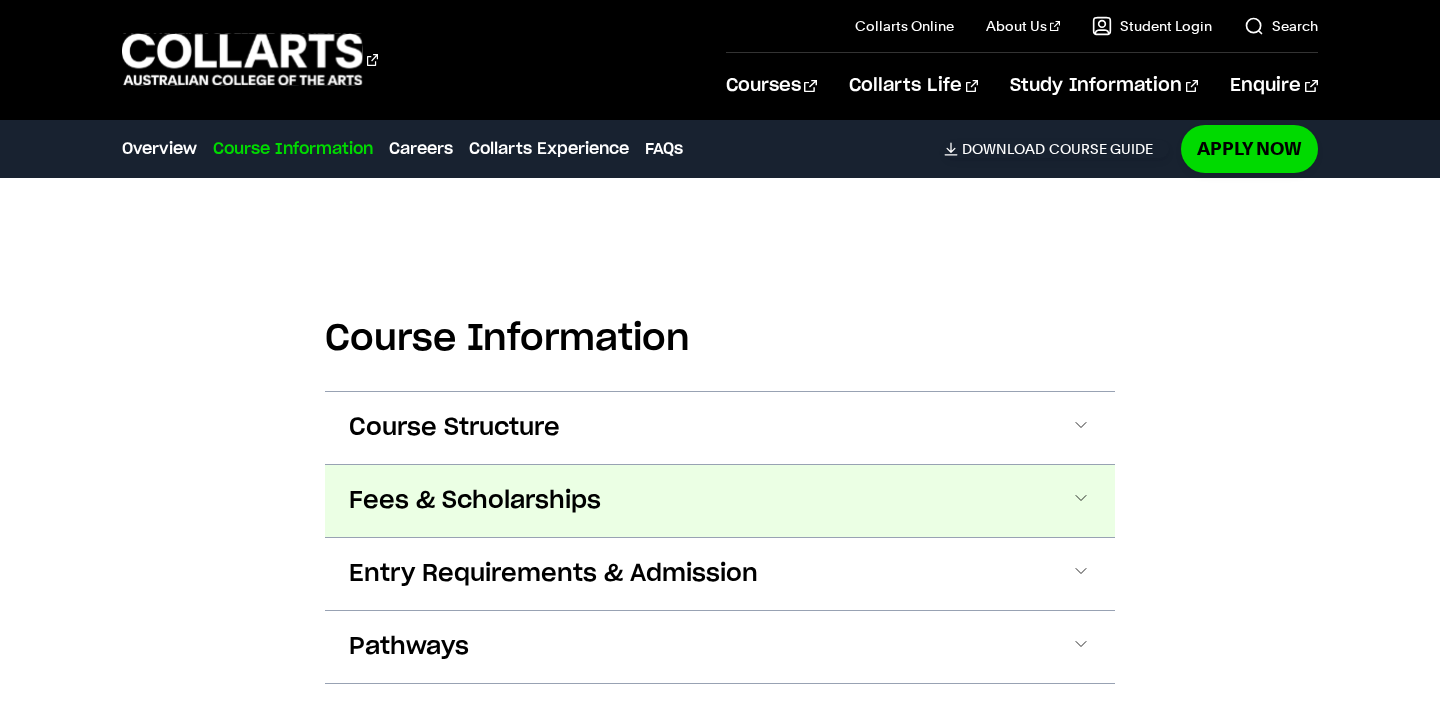 click on "Fees & Scholarships" at bounding box center (720, 501) 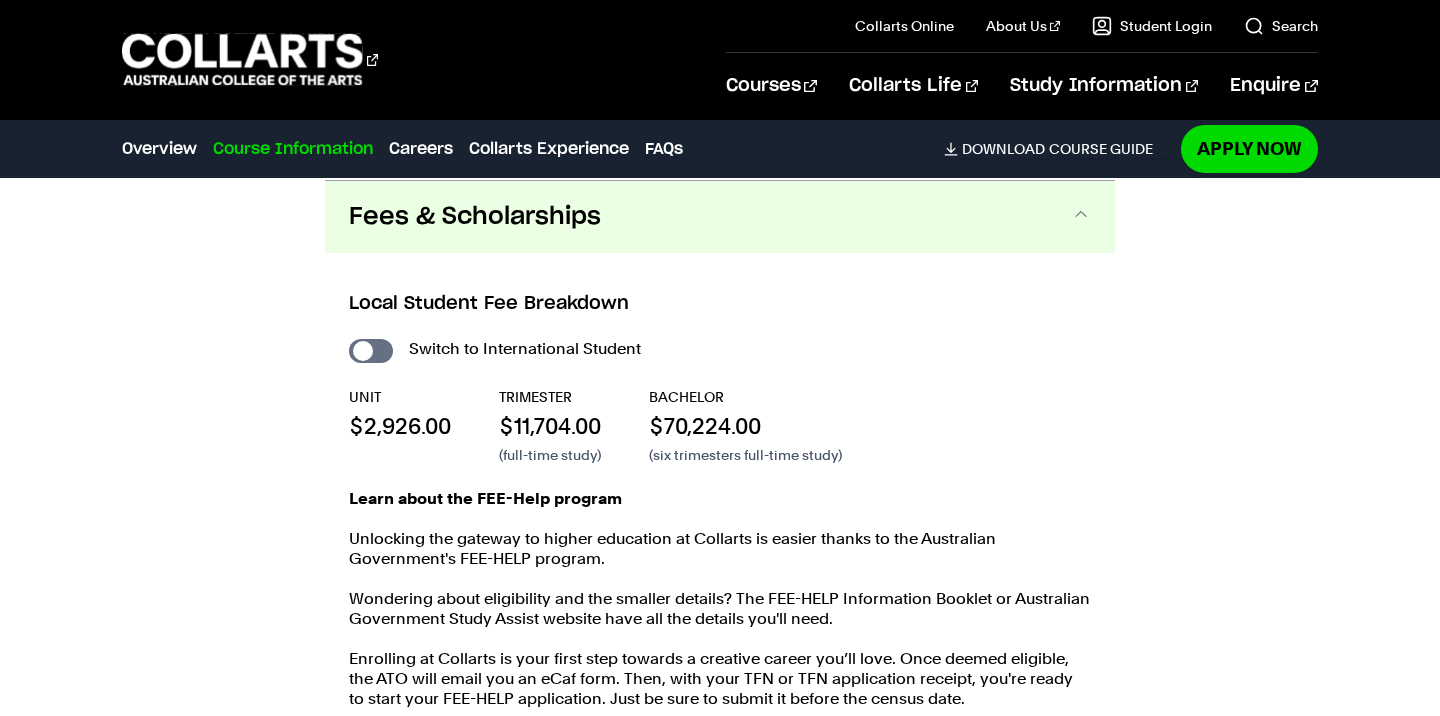 scroll, scrollTop: 2764, scrollLeft: 0, axis: vertical 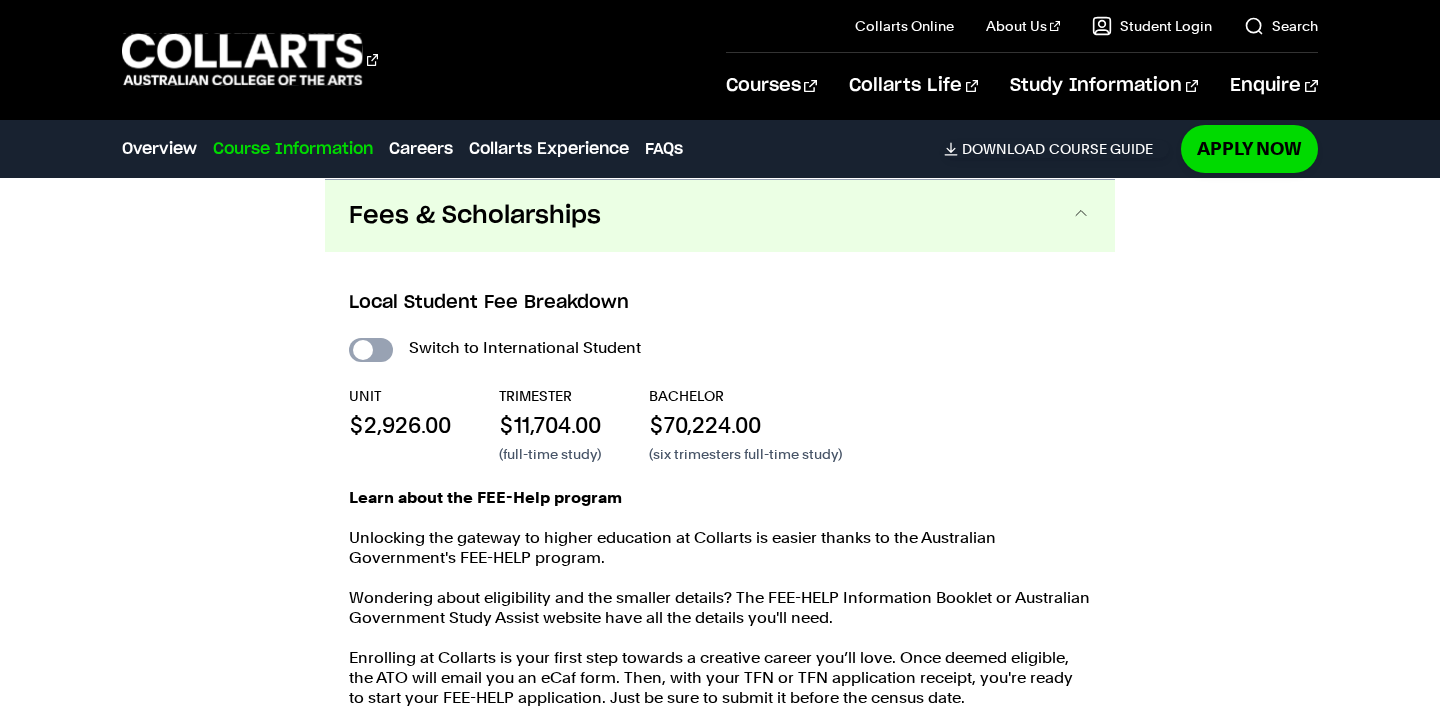 click on "International Student" at bounding box center [371, 350] 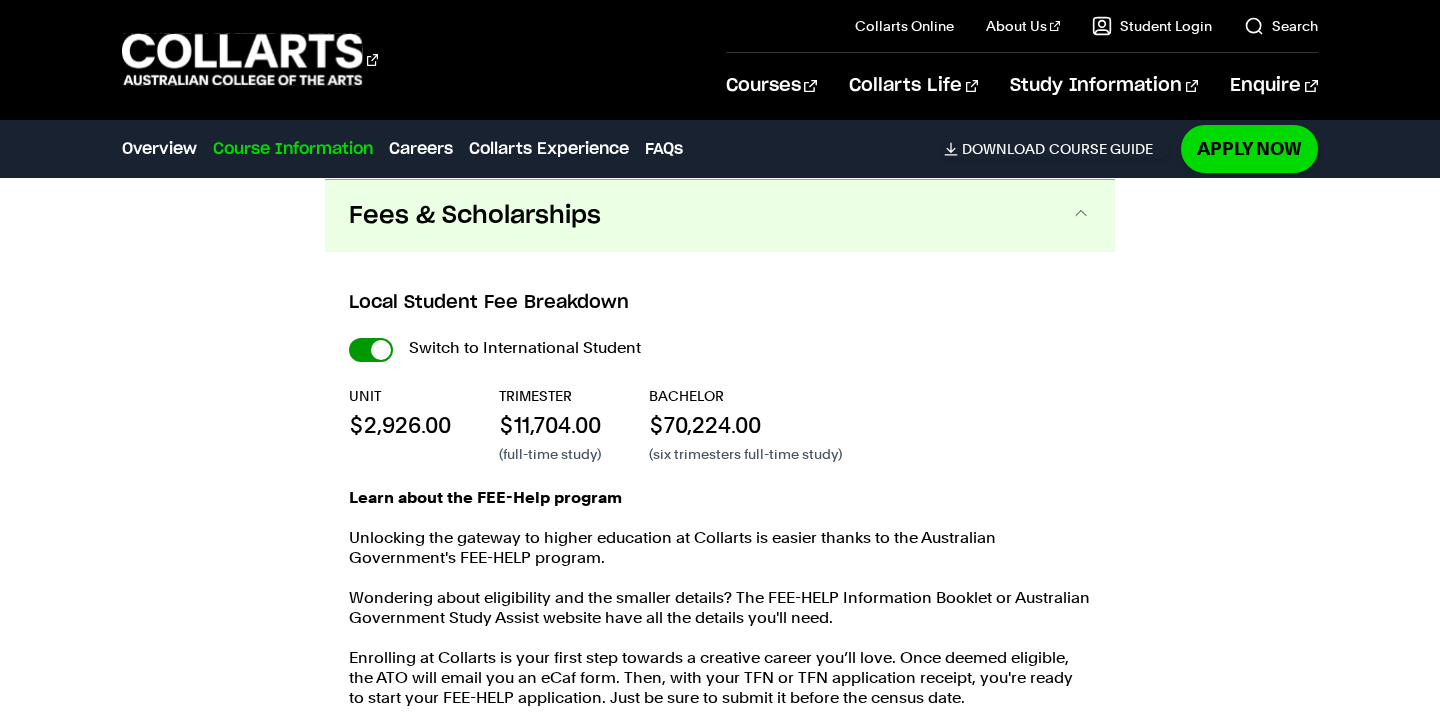 checkbox on "true" 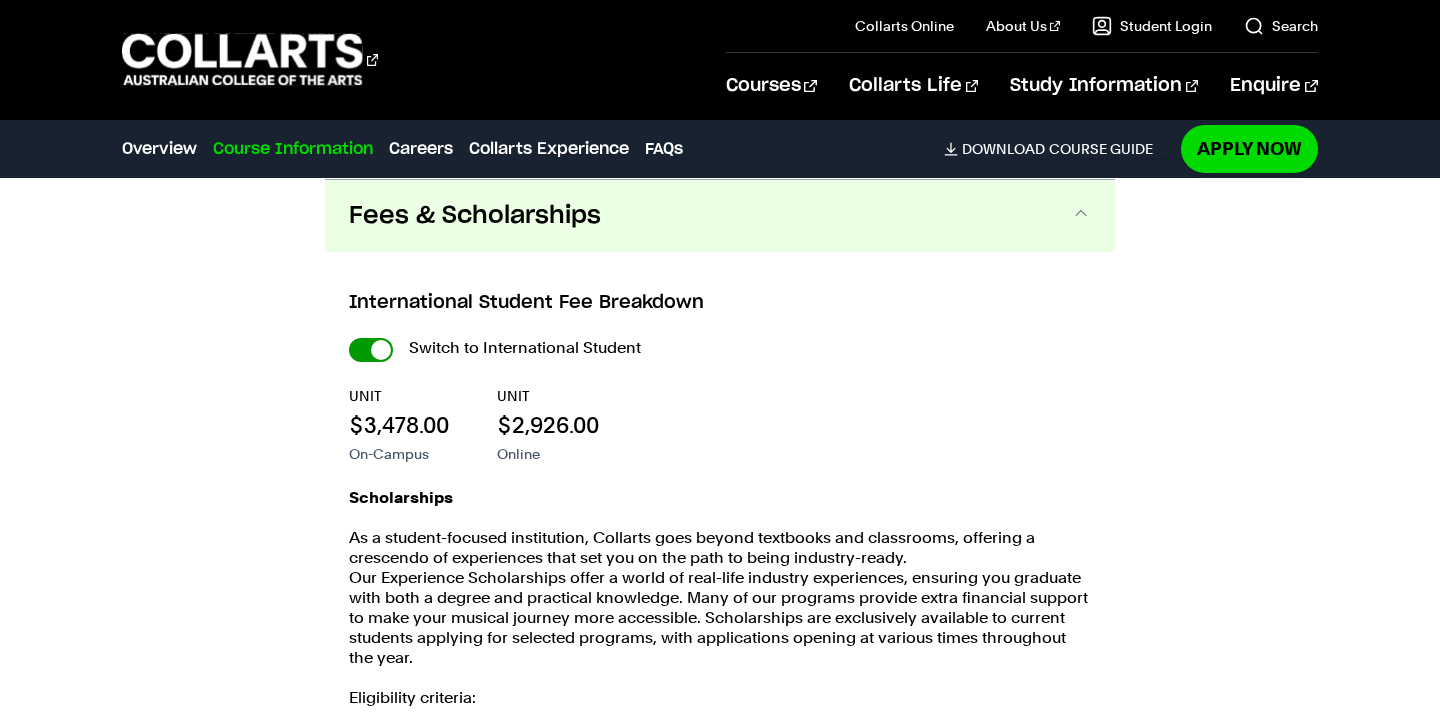 click on "International Student" at bounding box center [0, 0] 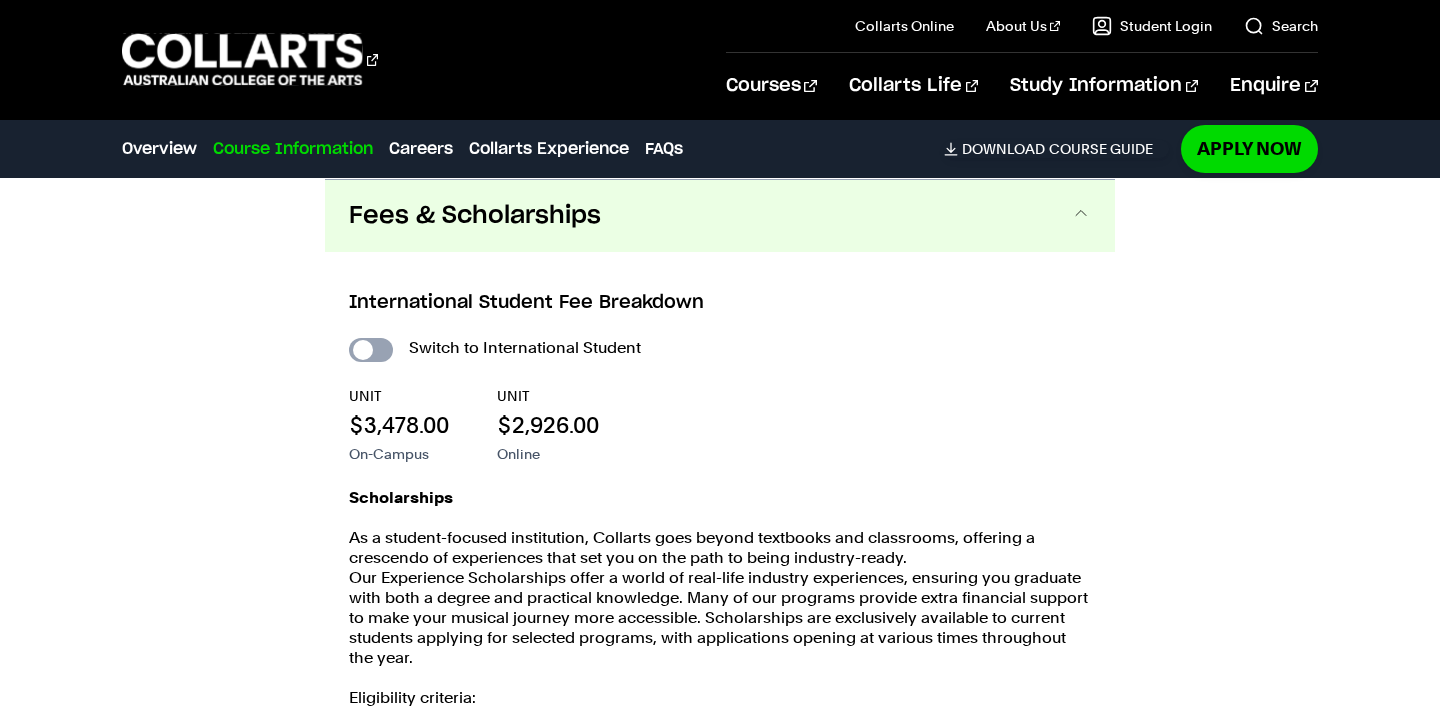 checkbox on "false" 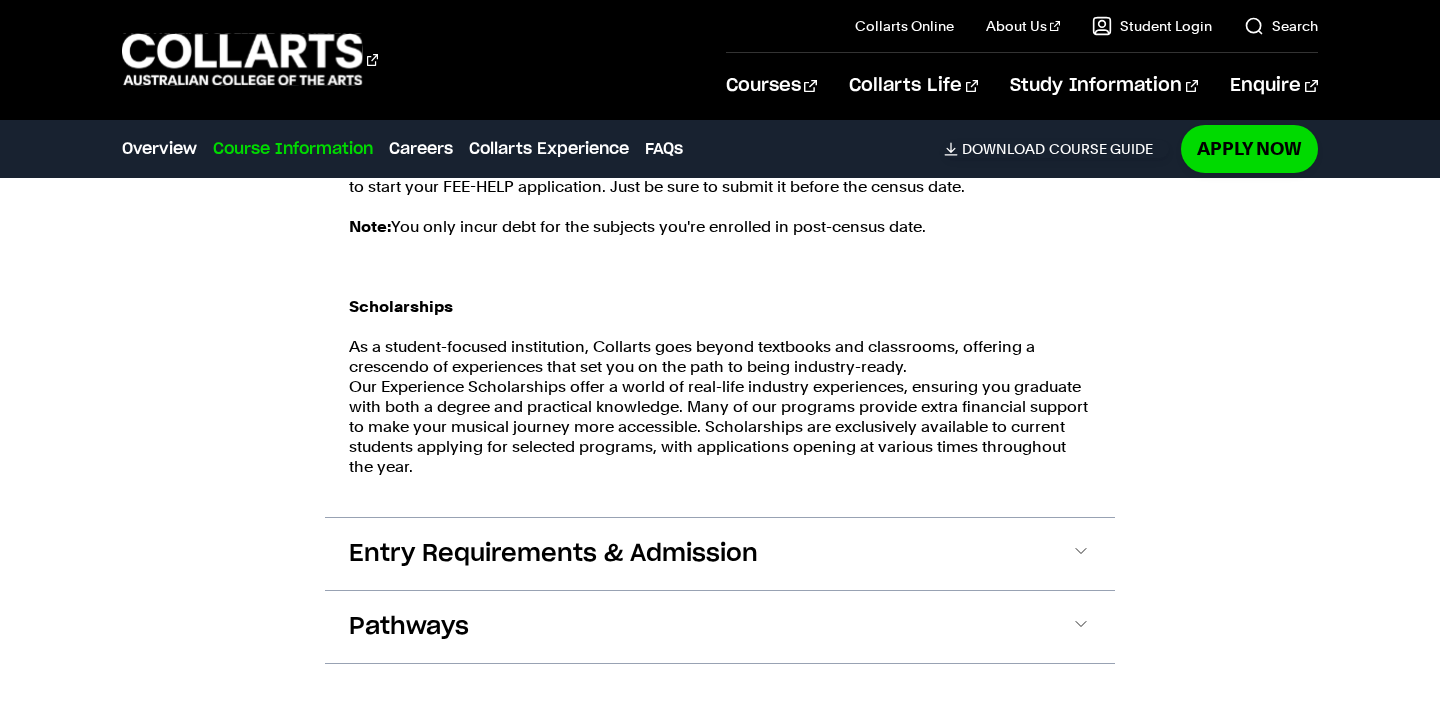 scroll, scrollTop: 3388, scrollLeft: 0, axis: vertical 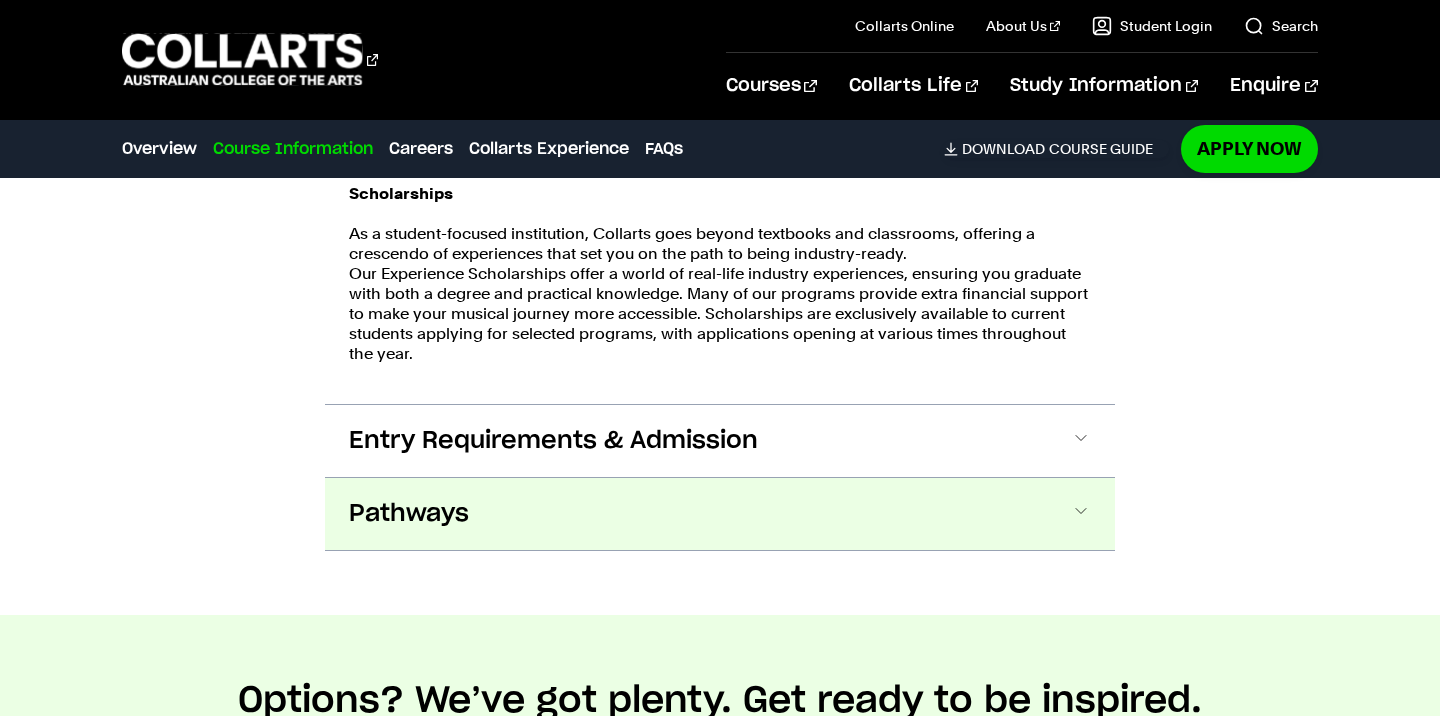 click on "Pathways" at bounding box center (720, 514) 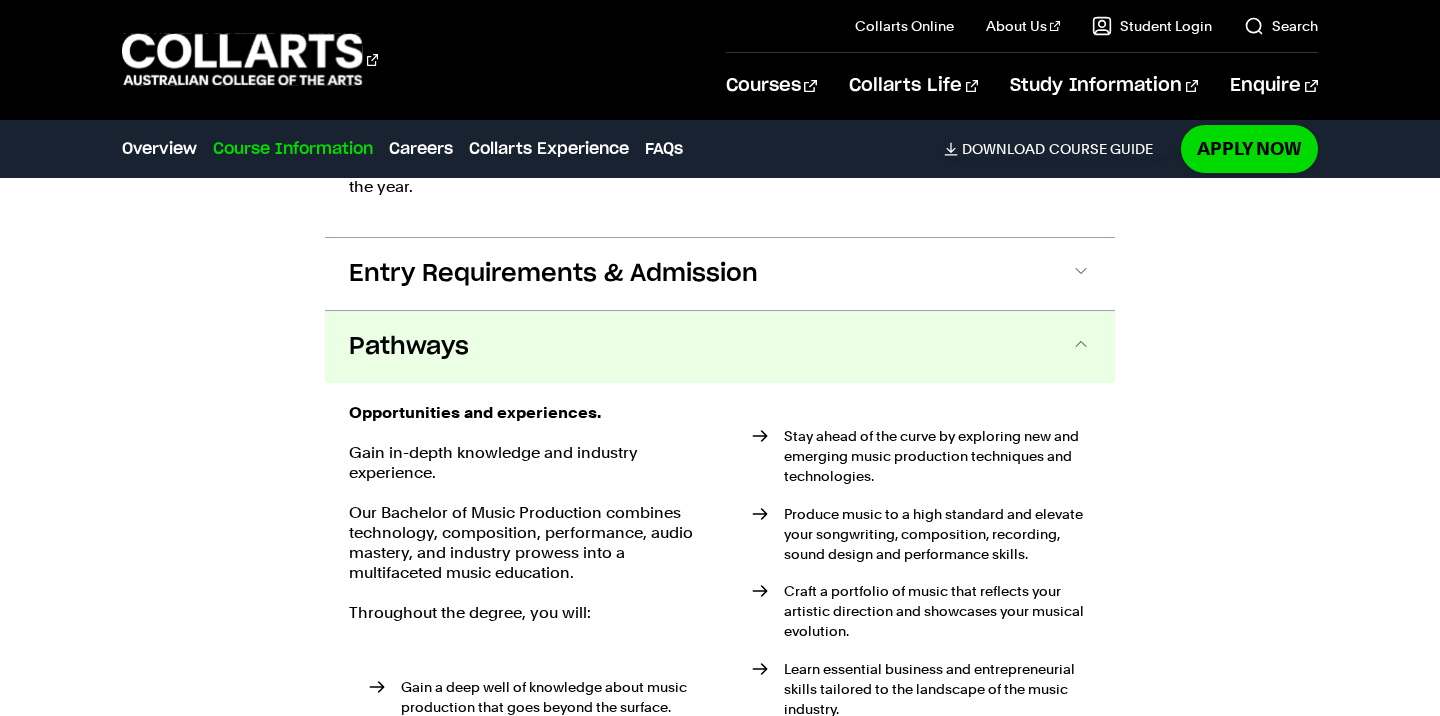 scroll, scrollTop: 3534, scrollLeft: 0, axis: vertical 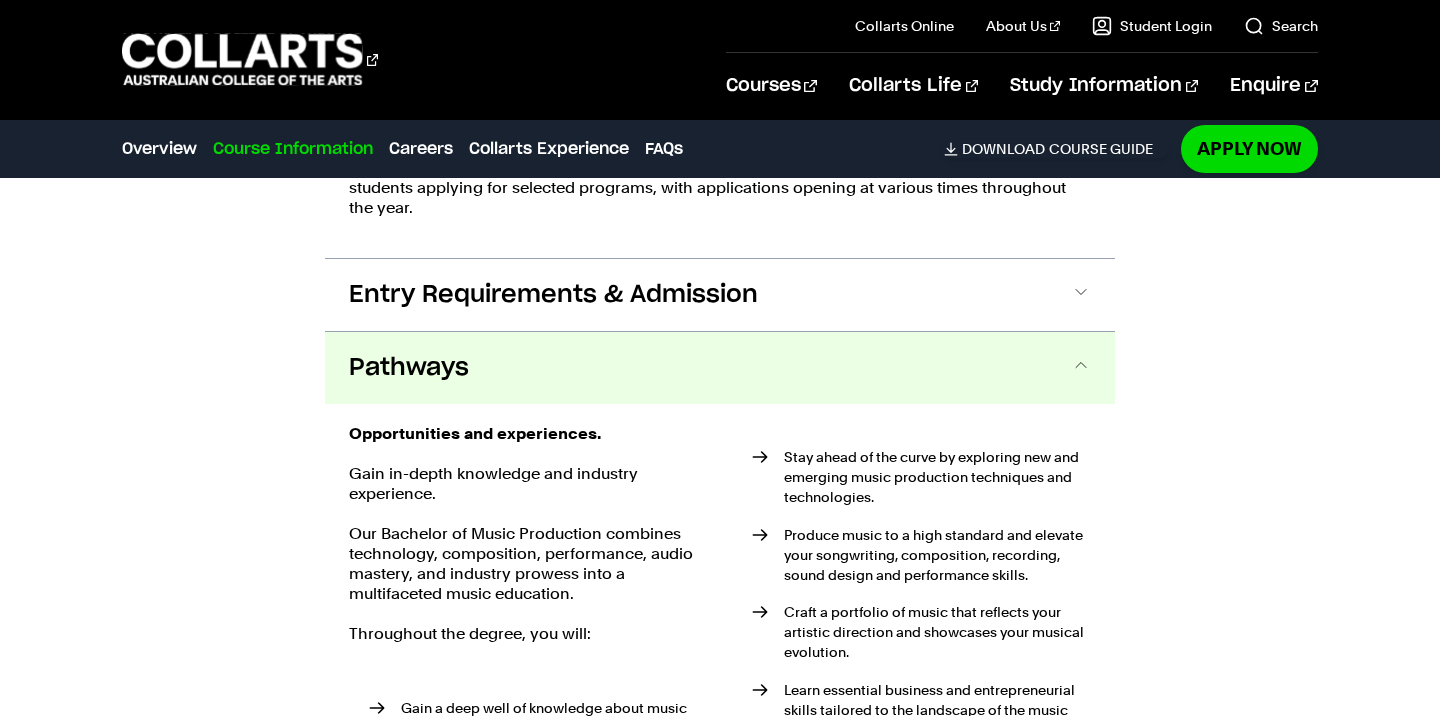 click on "Pathways" at bounding box center (720, 368) 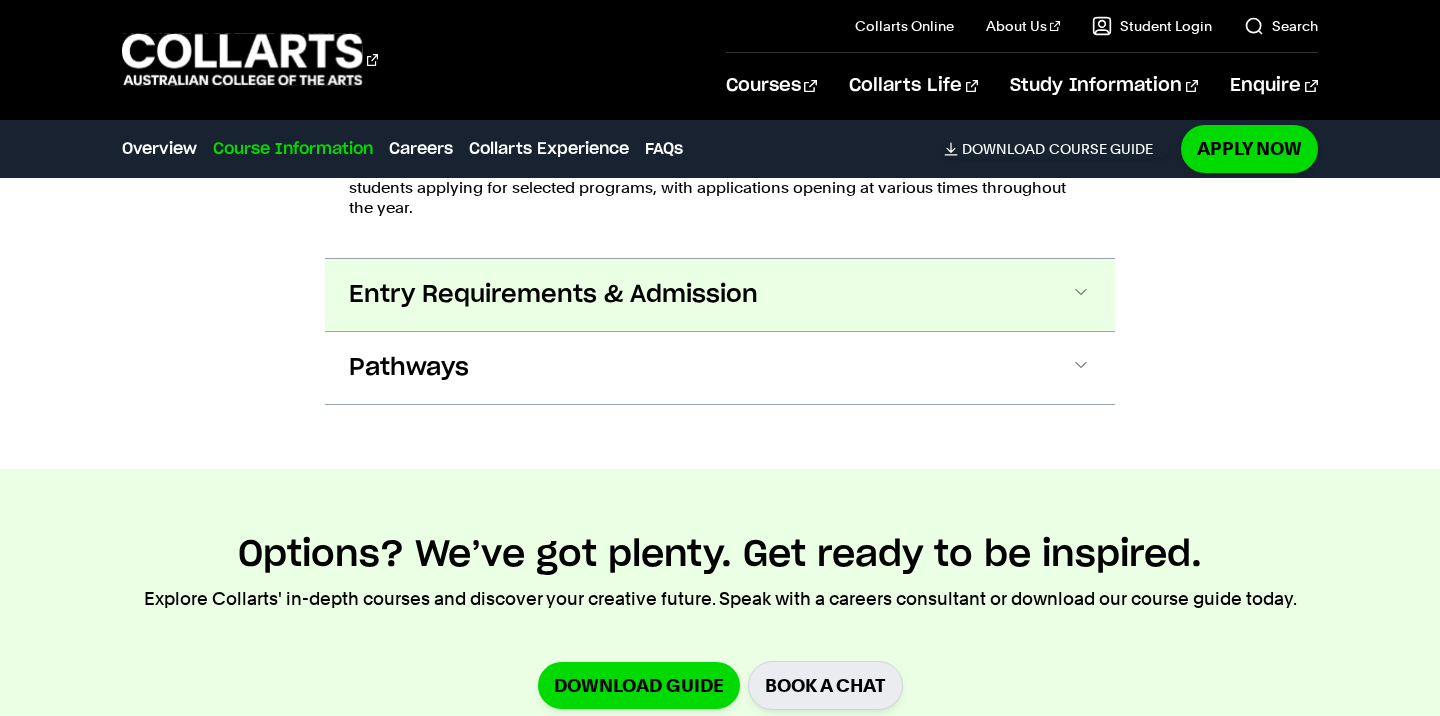 click on "Entry Requirements & Admission" at bounding box center (720, 295) 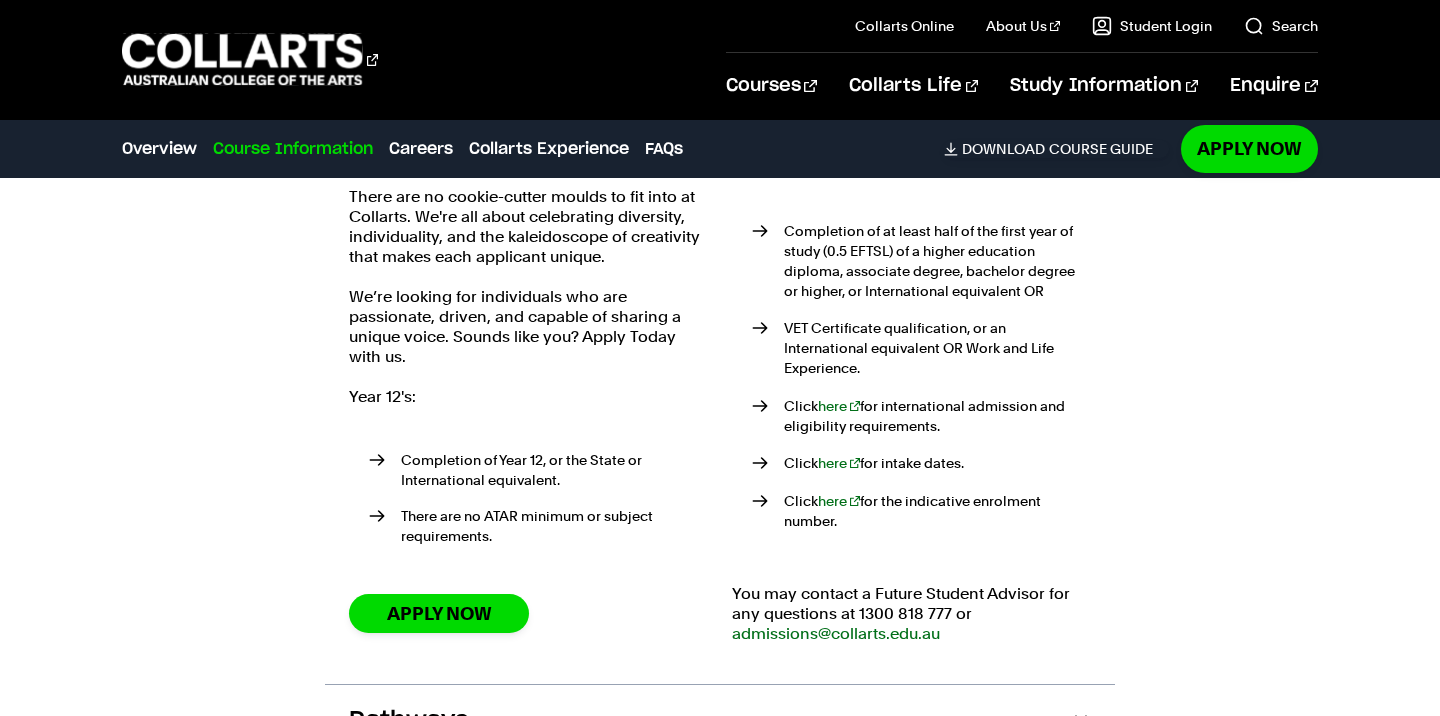 scroll, scrollTop: 3656, scrollLeft: 0, axis: vertical 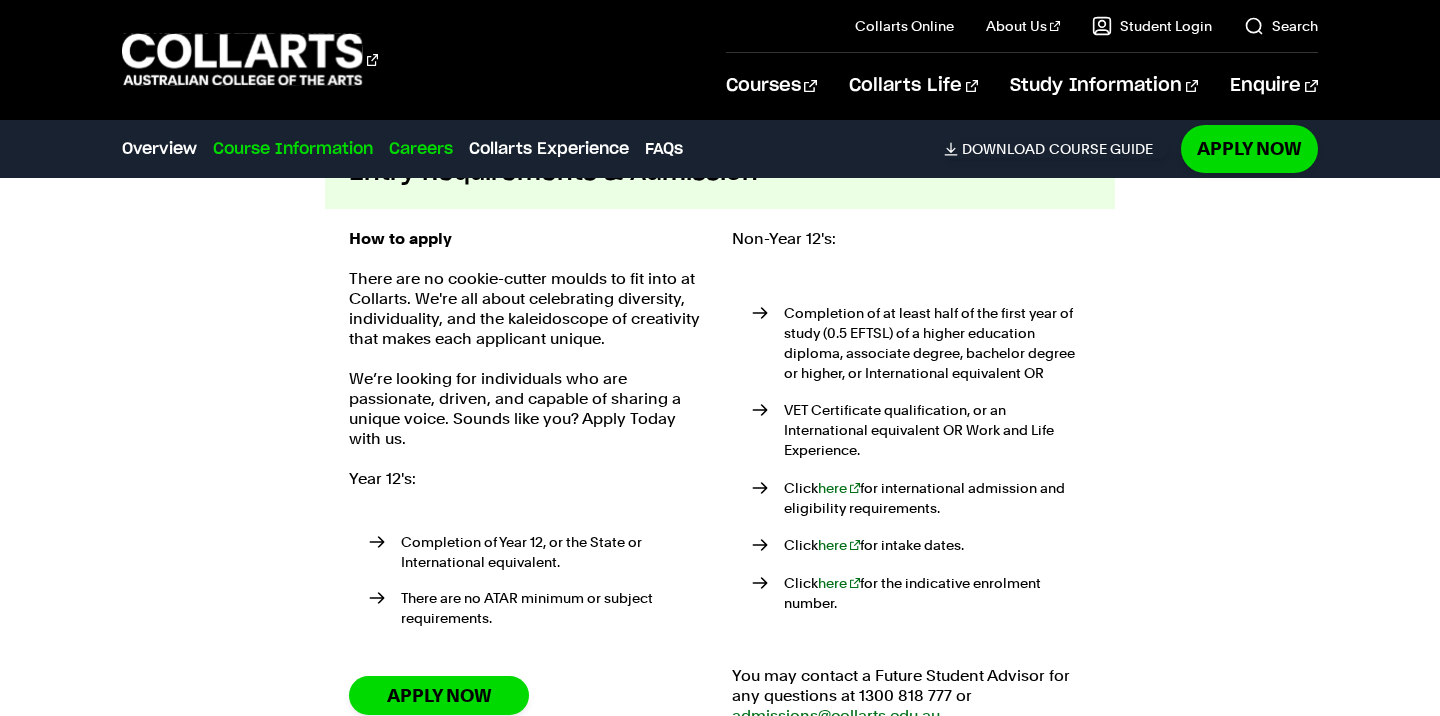 click on "Careers" at bounding box center (421, 149) 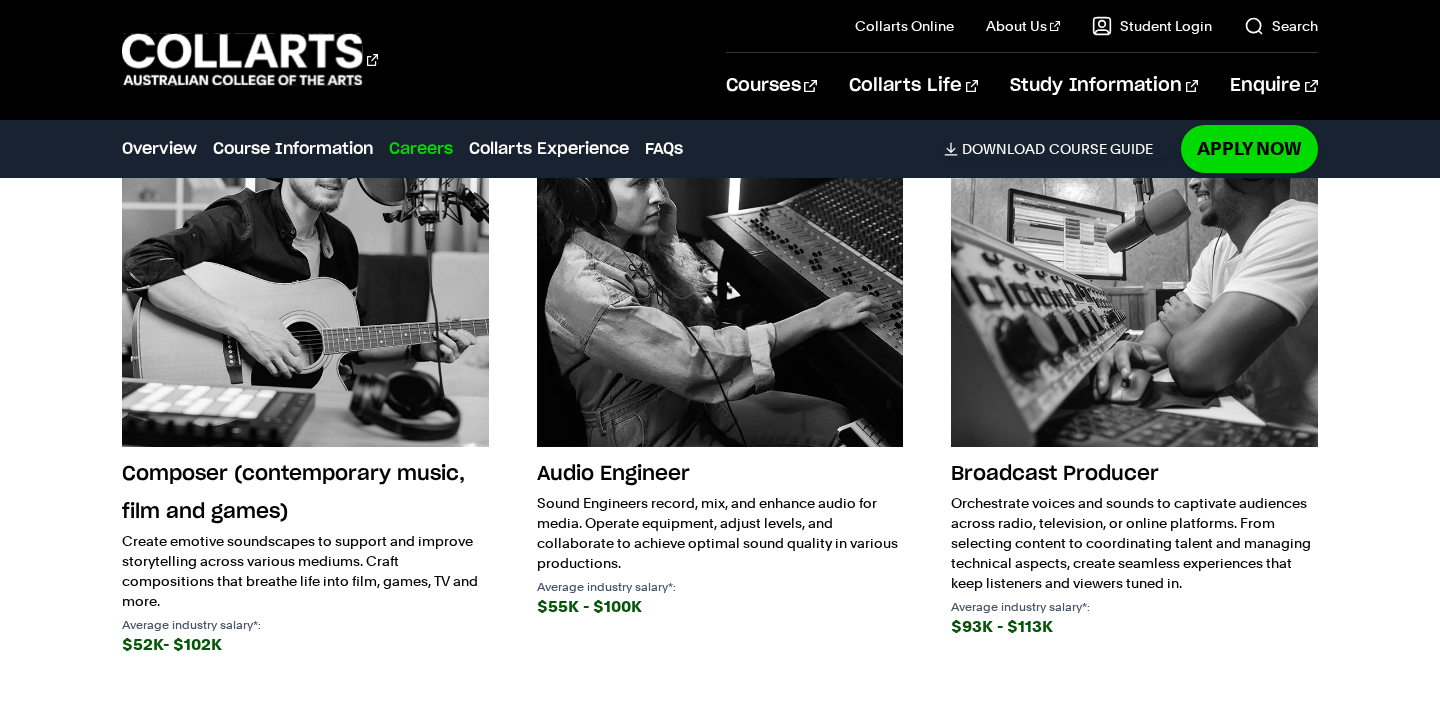 scroll, scrollTop: 5039, scrollLeft: 0, axis: vertical 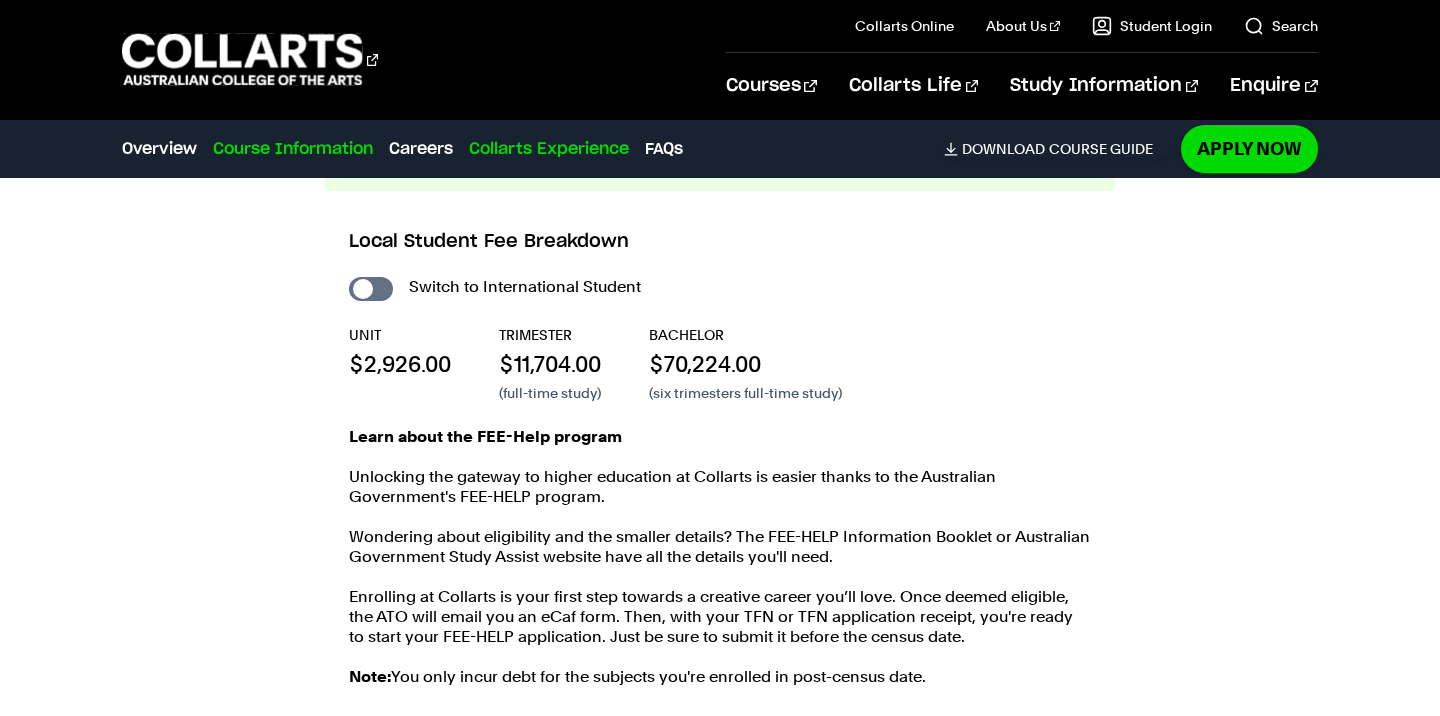 click on "Collarts Experience" at bounding box center (549, 149) 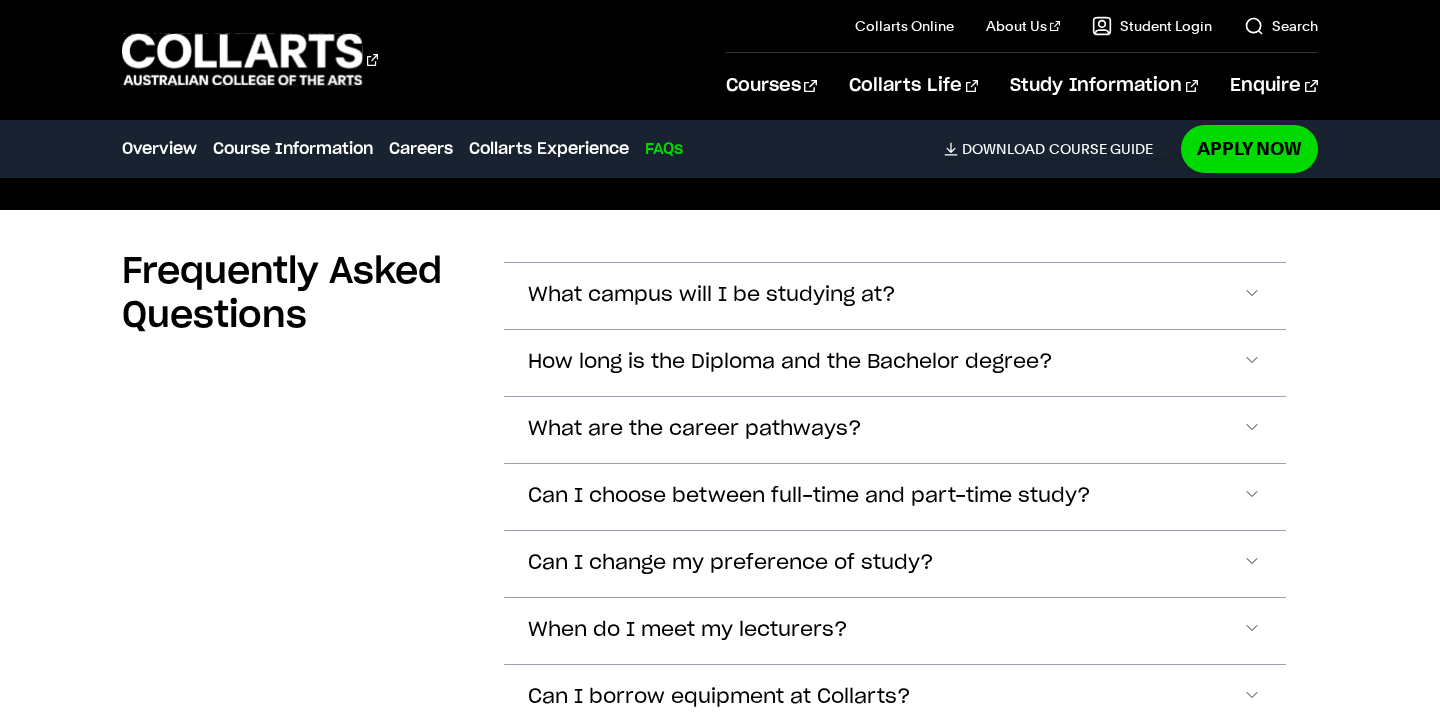 scroll, scrollTop: 8347, scrollLeft: 0, axis: vertical 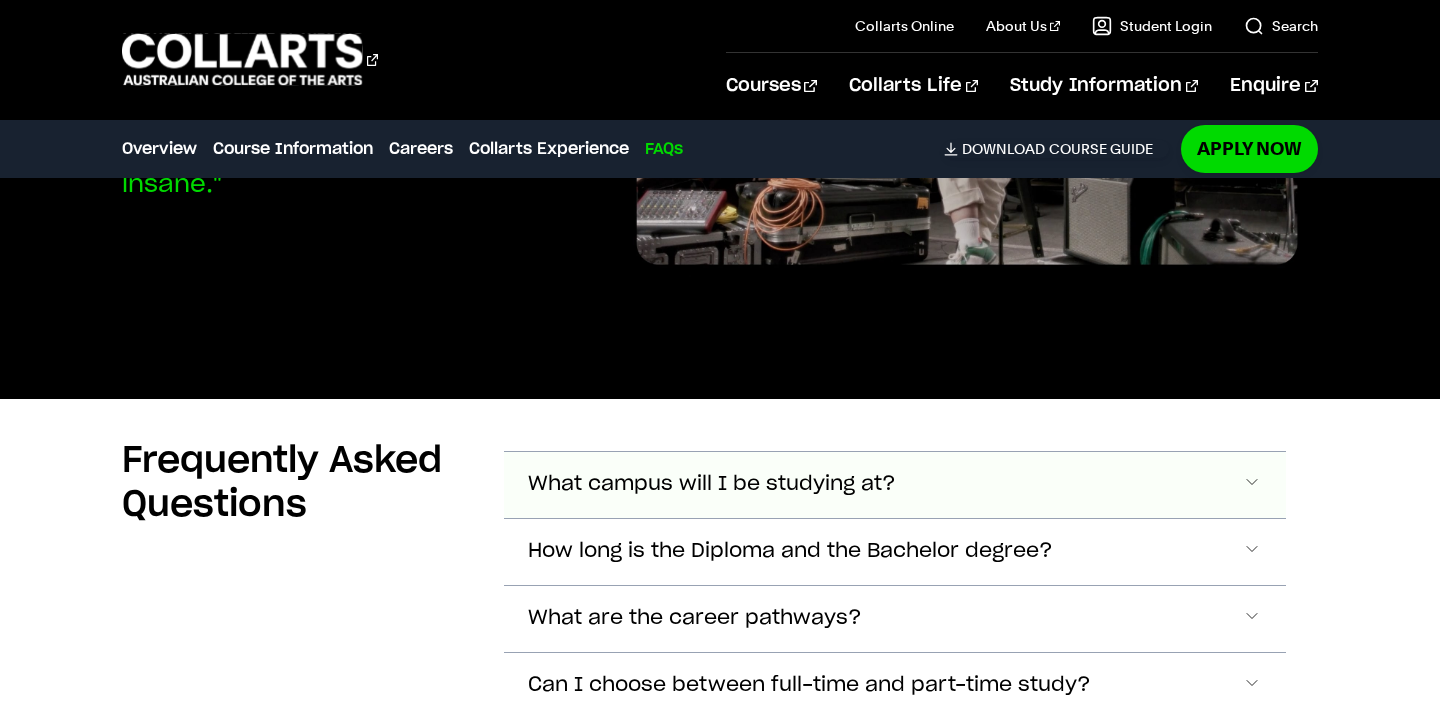 click on "What campus will I be studying at?" at bounding box center (894, 485) 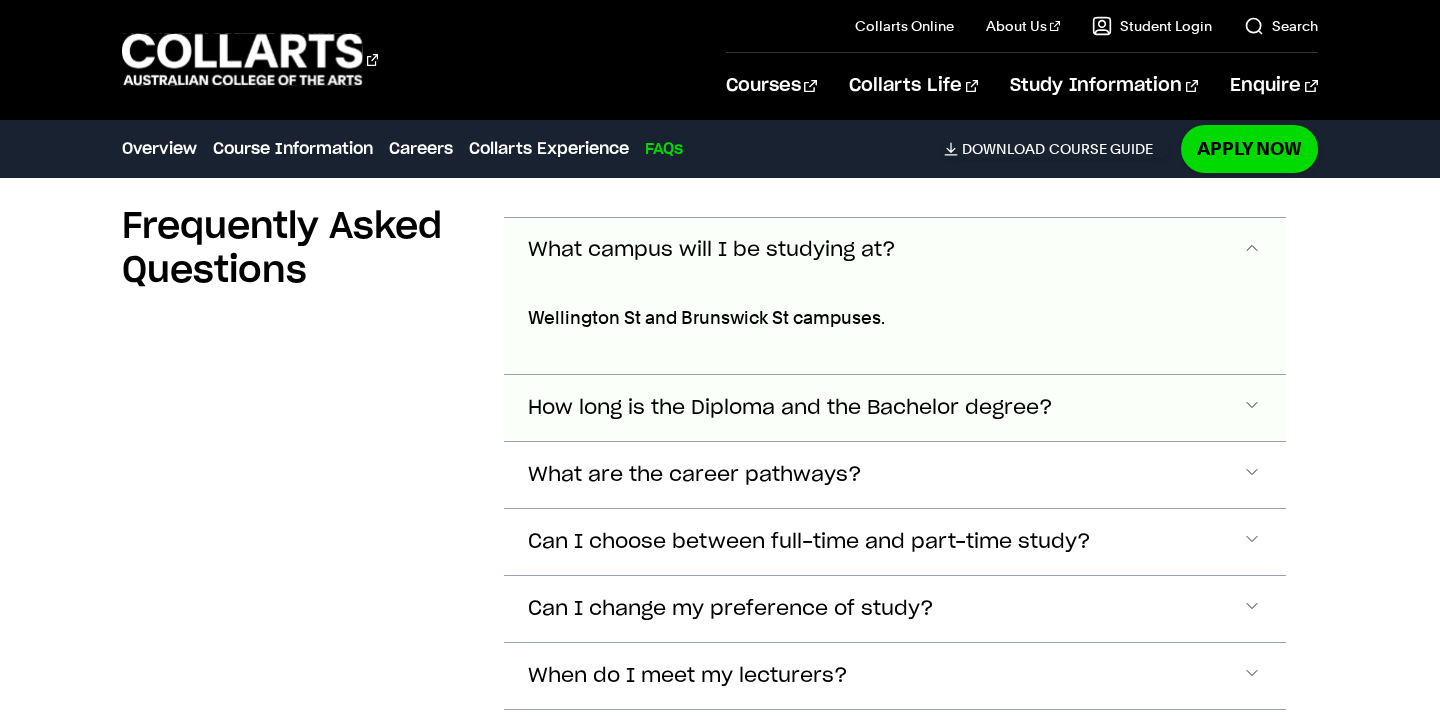 click on "How long is the Diploma and the Bachelor degree?" at bounding box center (712, 250) 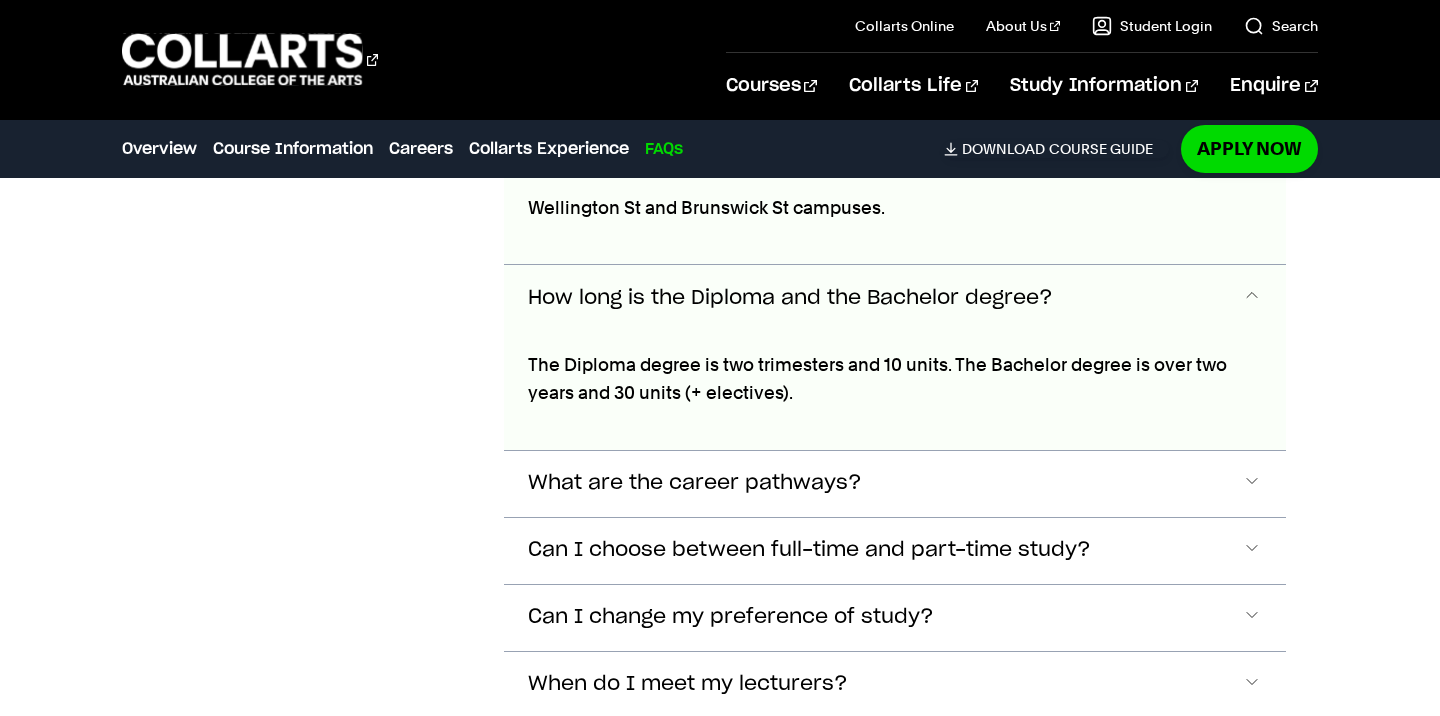 scroll, scrollTop: 8555, scrollLeft: 0, axis: vertical 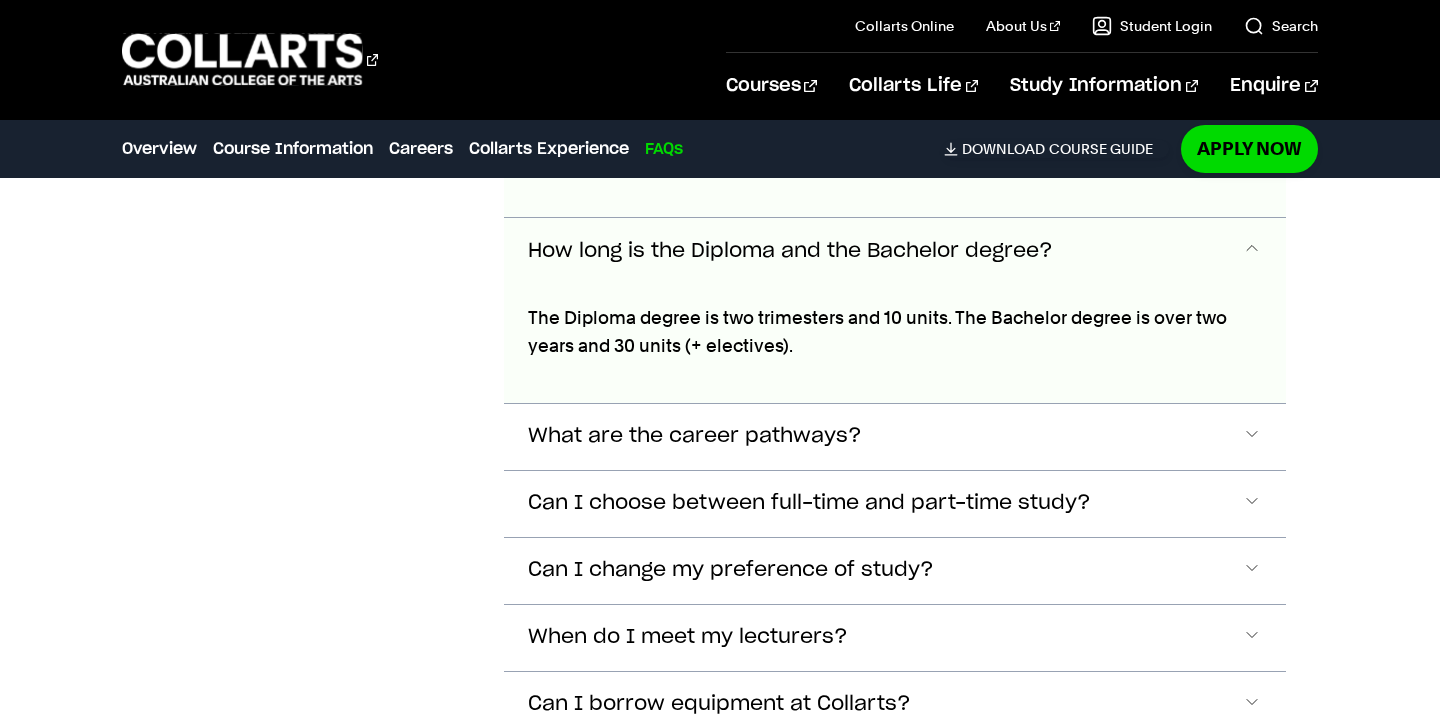 click on "Can I change my preference of study?" at bounding box center [712, 93] 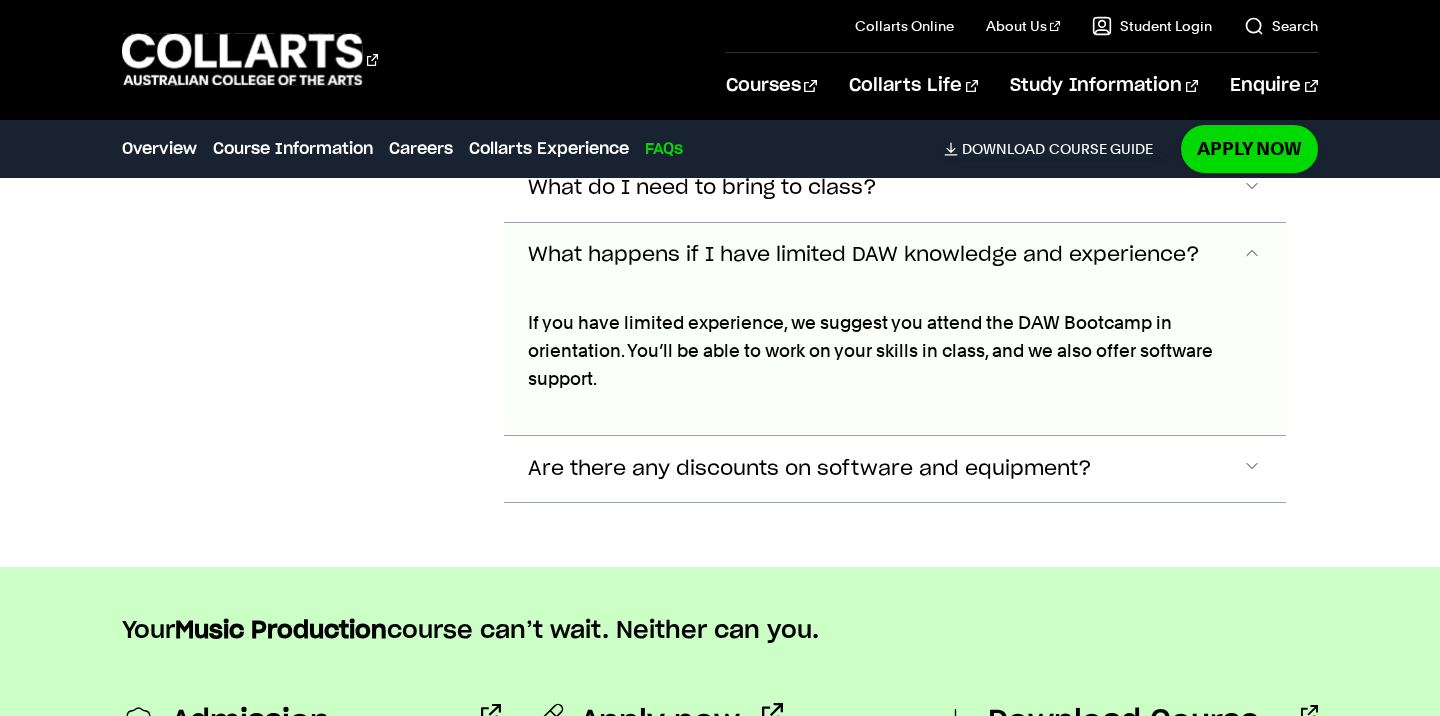 click on "Are there any discounts on software and equipment?" at bounding box center (712, -557) 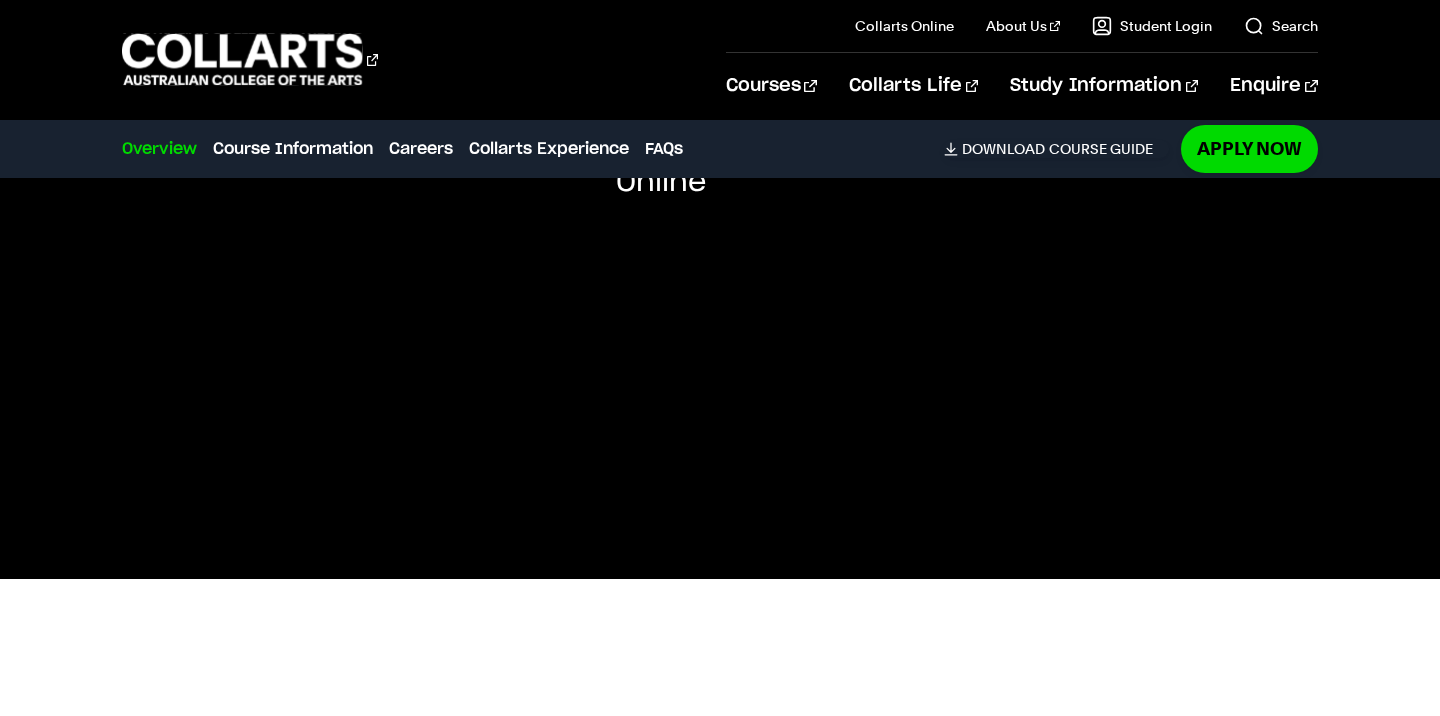 scroll, scrollTop: 0, scrollLeft: 0, axis: both 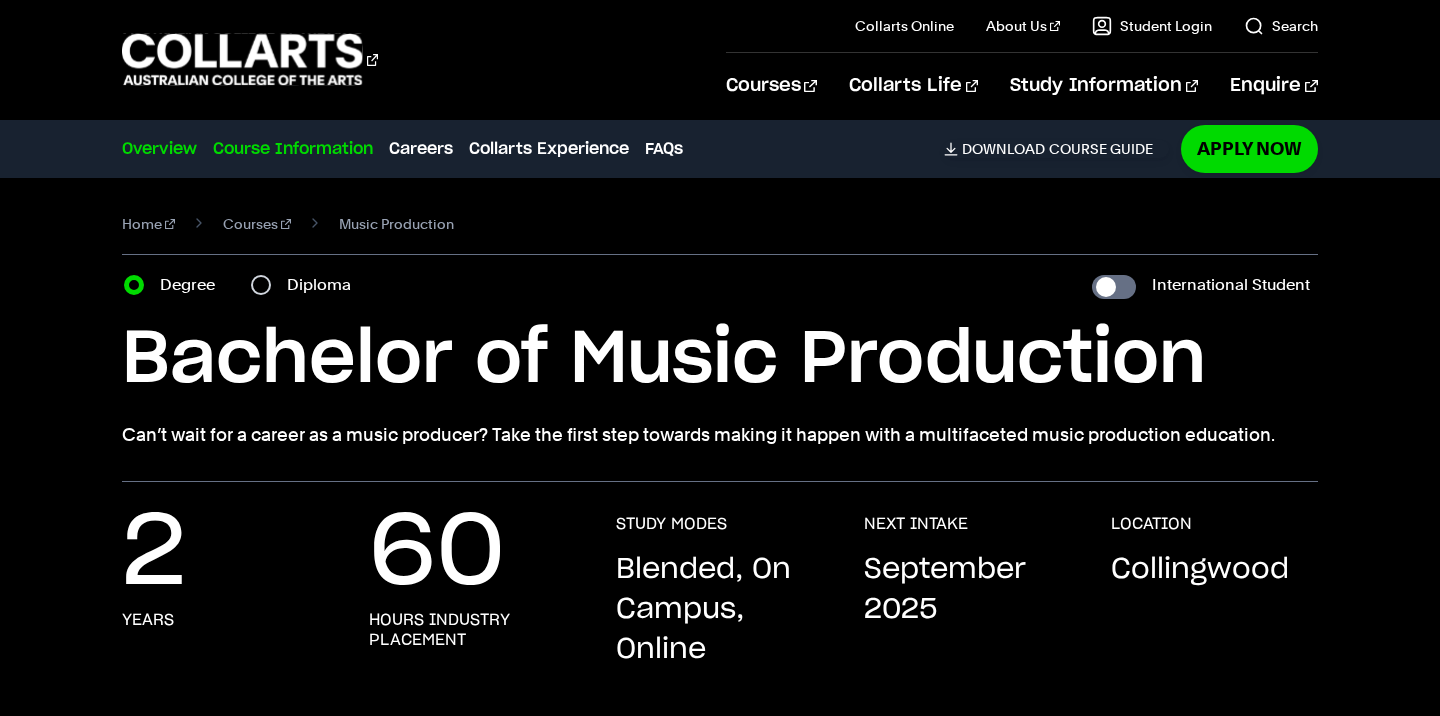 click on "Course Information" at bounding box center [293, 149] 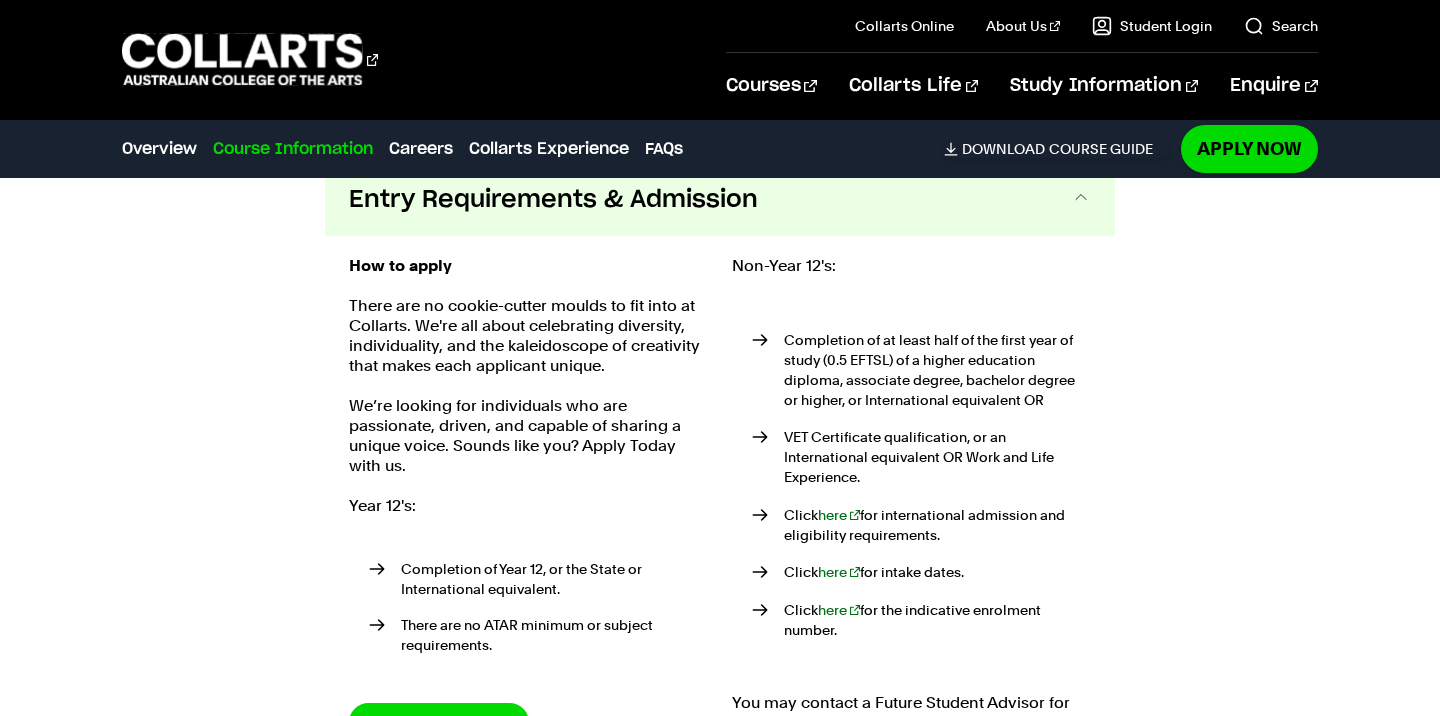 scroll, scrollTop: 3634, scrollLeft: 0, axis: vertical 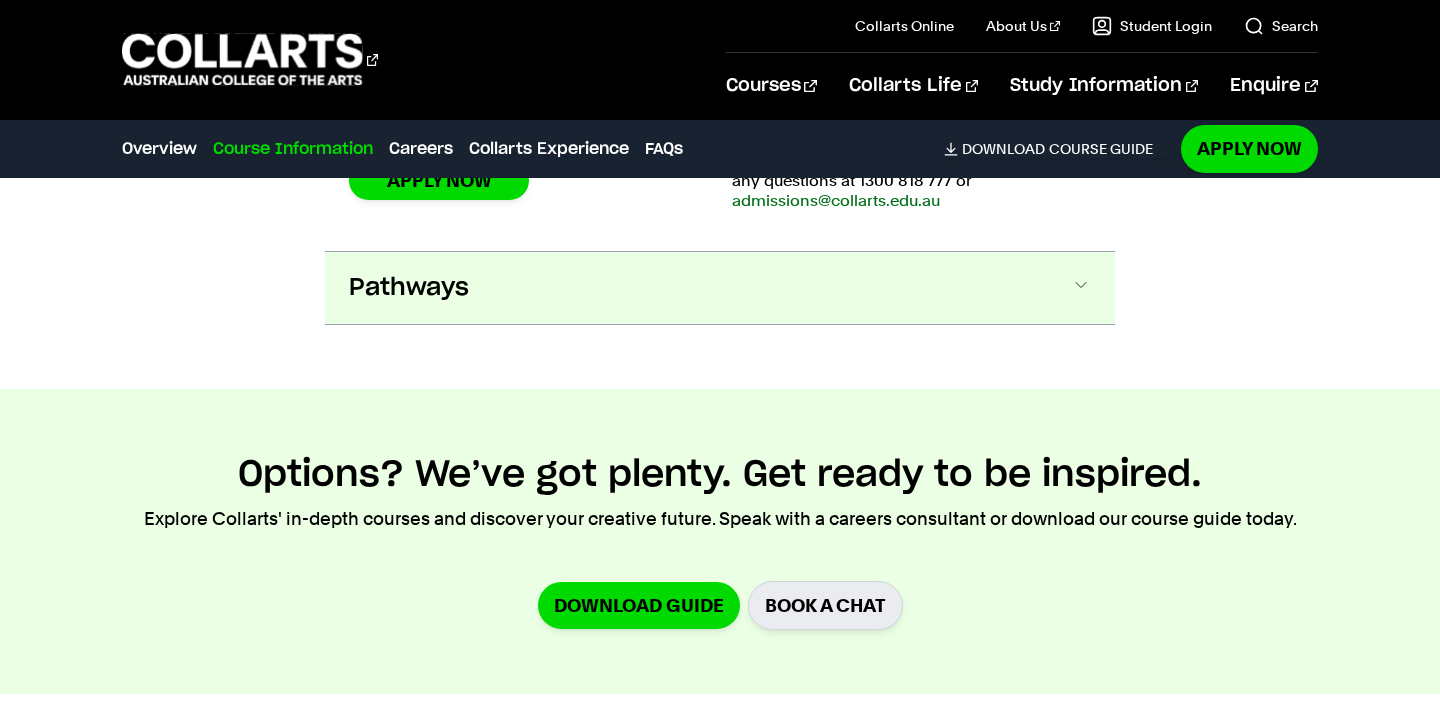 click on "Pathways" at bounding box center [720, 288] 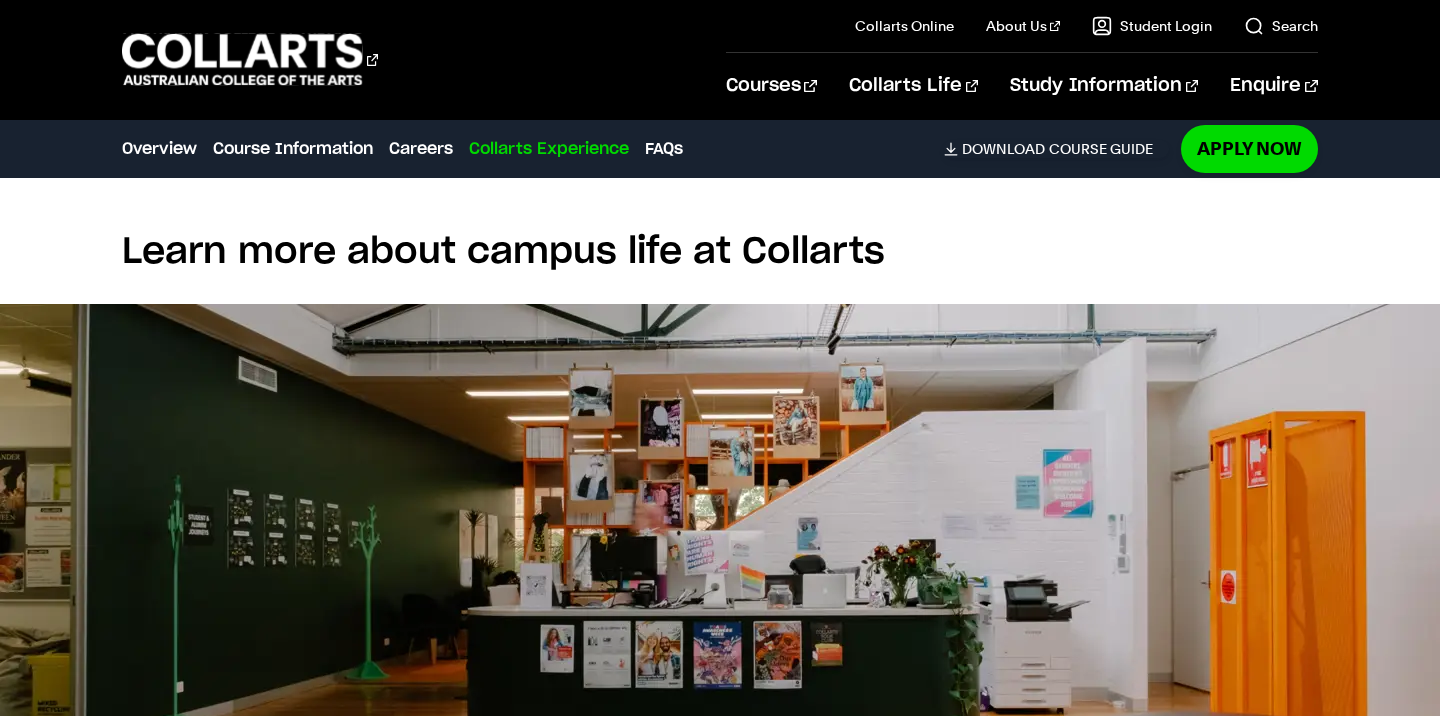 scroll, scrollTop: 7632, scrollLeft: 0, axis: vertical 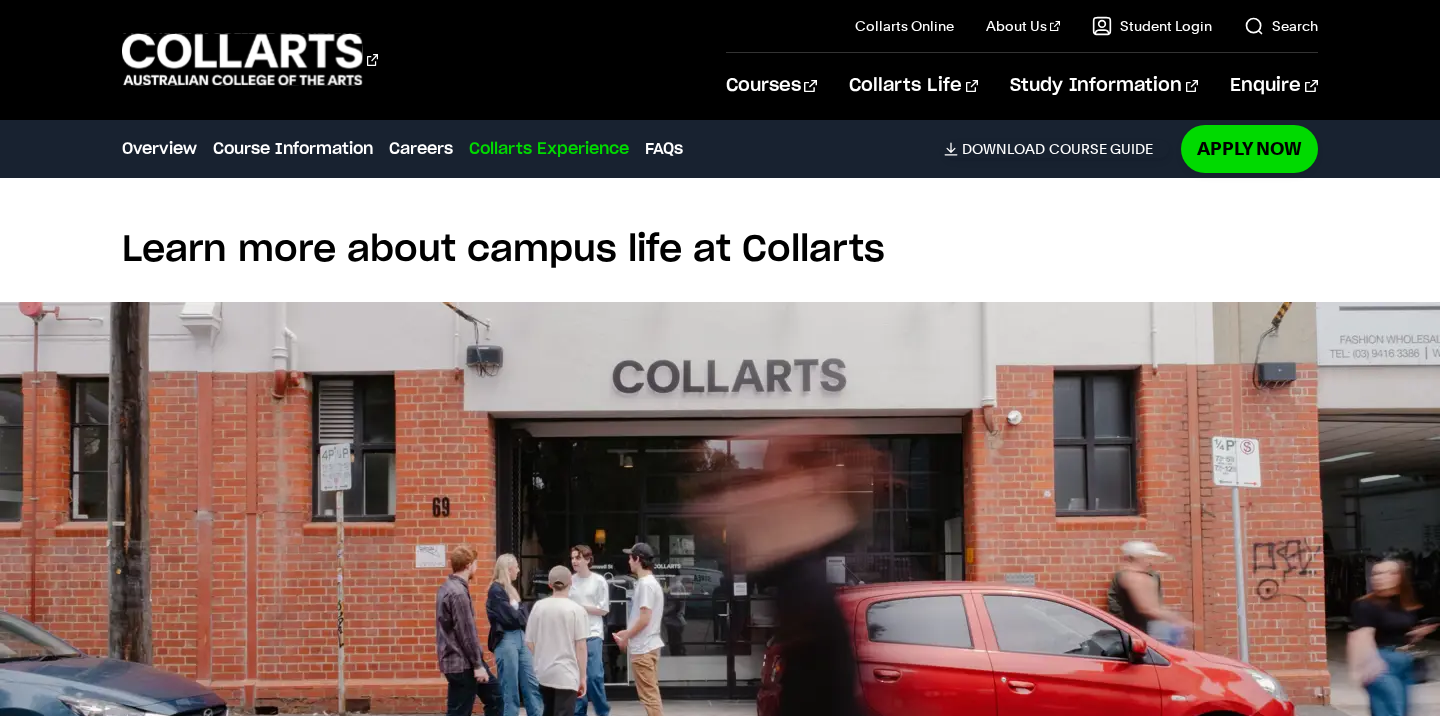 click at bounding box center [720, 555] 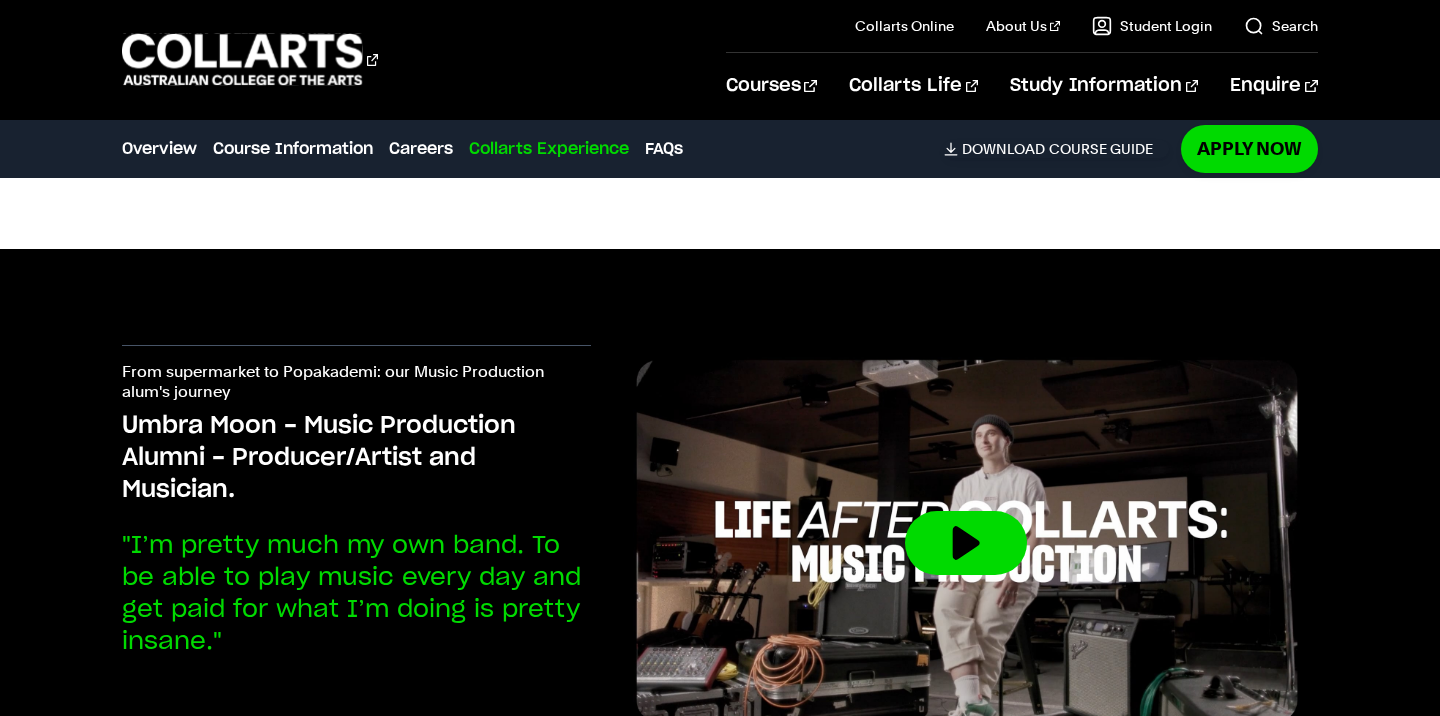 scroll, scrollTop: 8449, scrollLeft: 0, axis: vertical 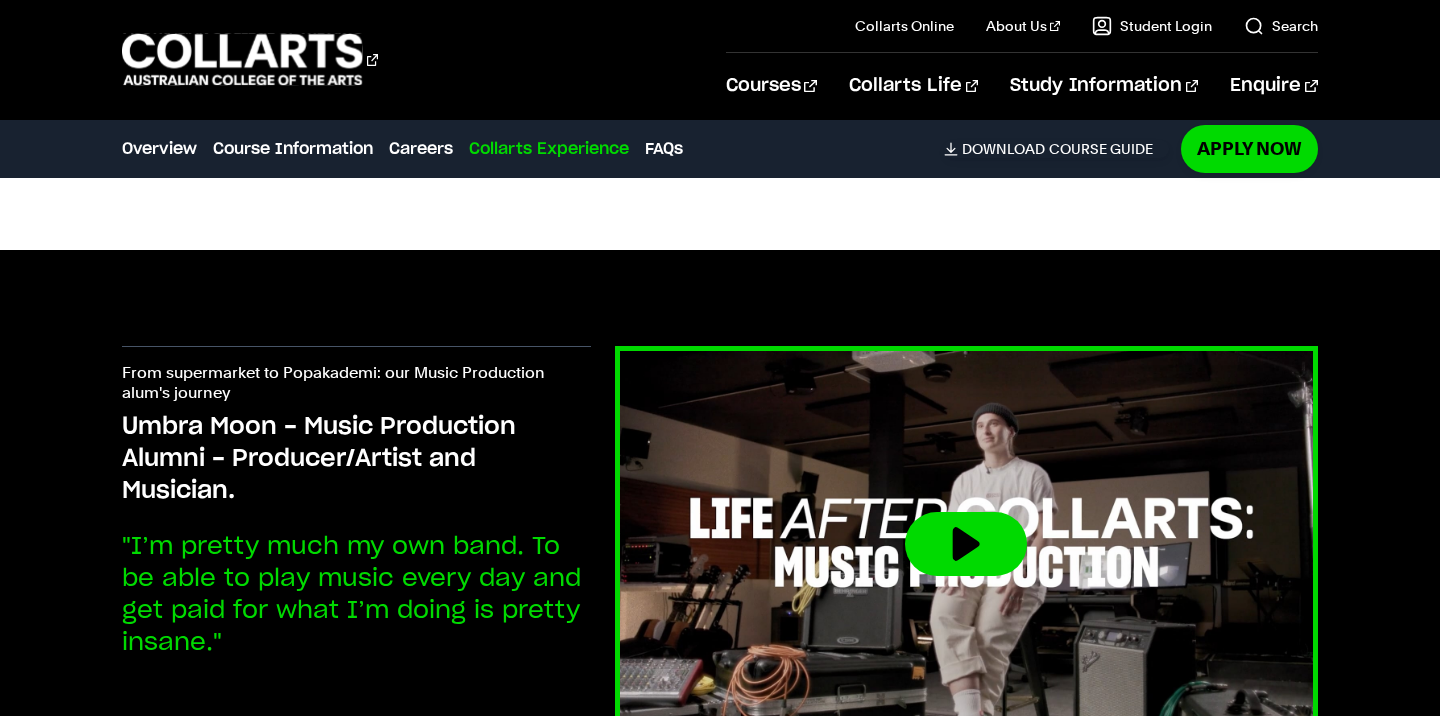 click at bounding box center [966, 544] 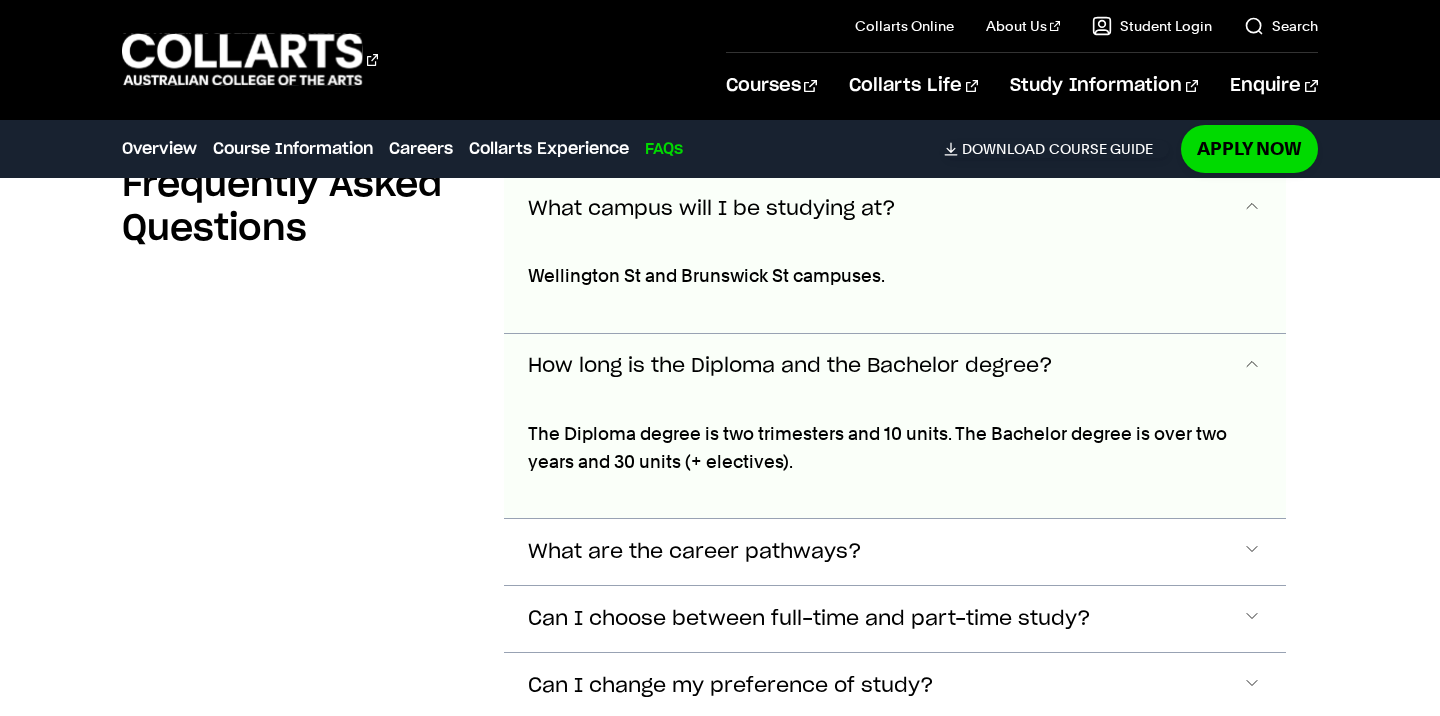 scroll, scrollTop: 9186, scrollLeft: 0, axis: vertical 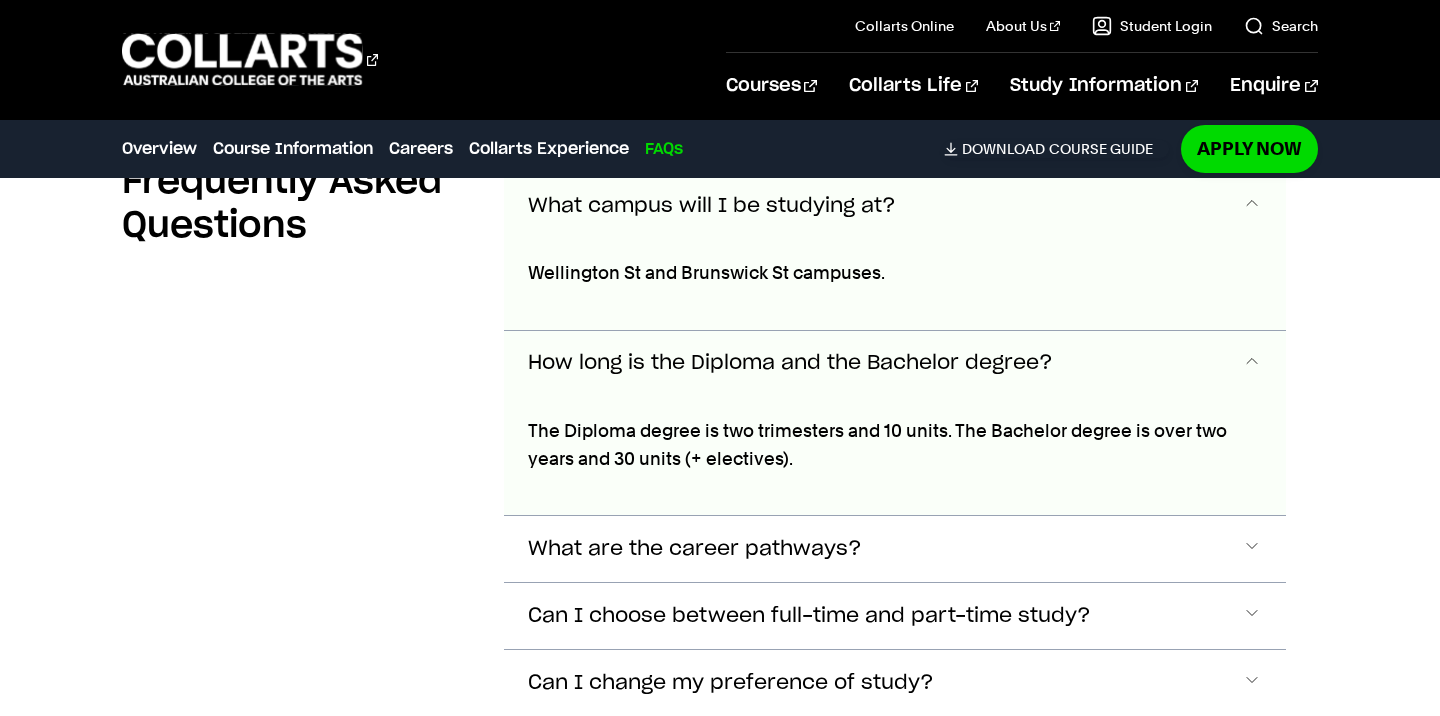 click on "What are the career pathways?" at bounding box center [712, 206] 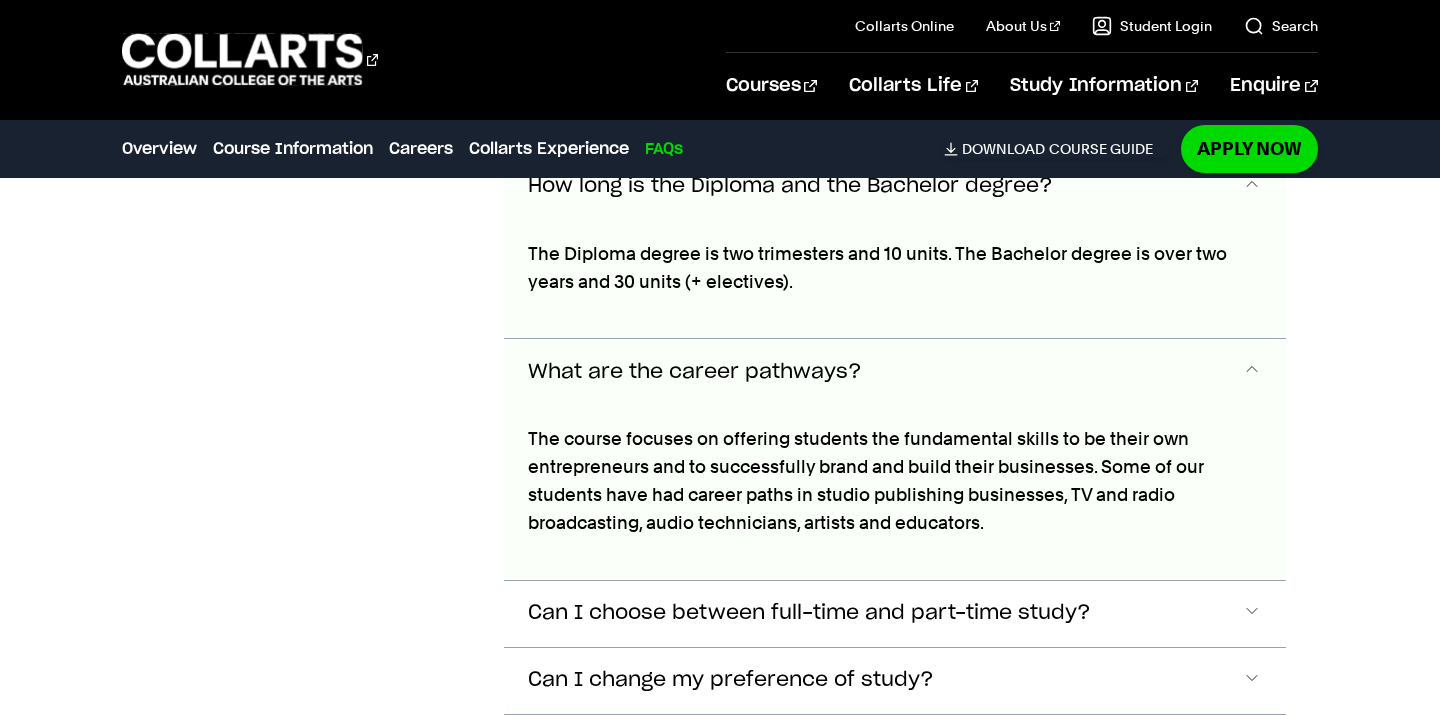 scroll, scrollTop: 9388, scrollLeft: 0, axis: vertical 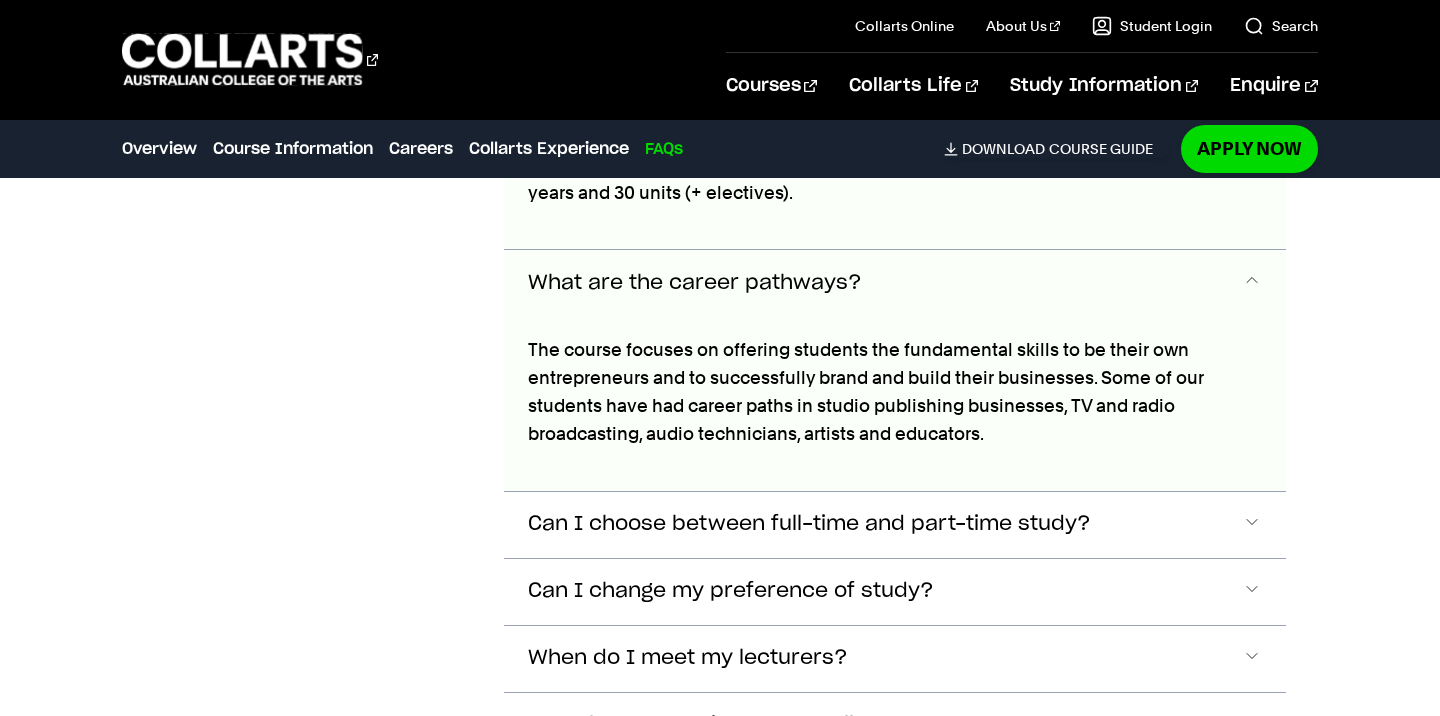 click on "Can I choose between full-time and part-time study?" at bounding box center [894, -60] 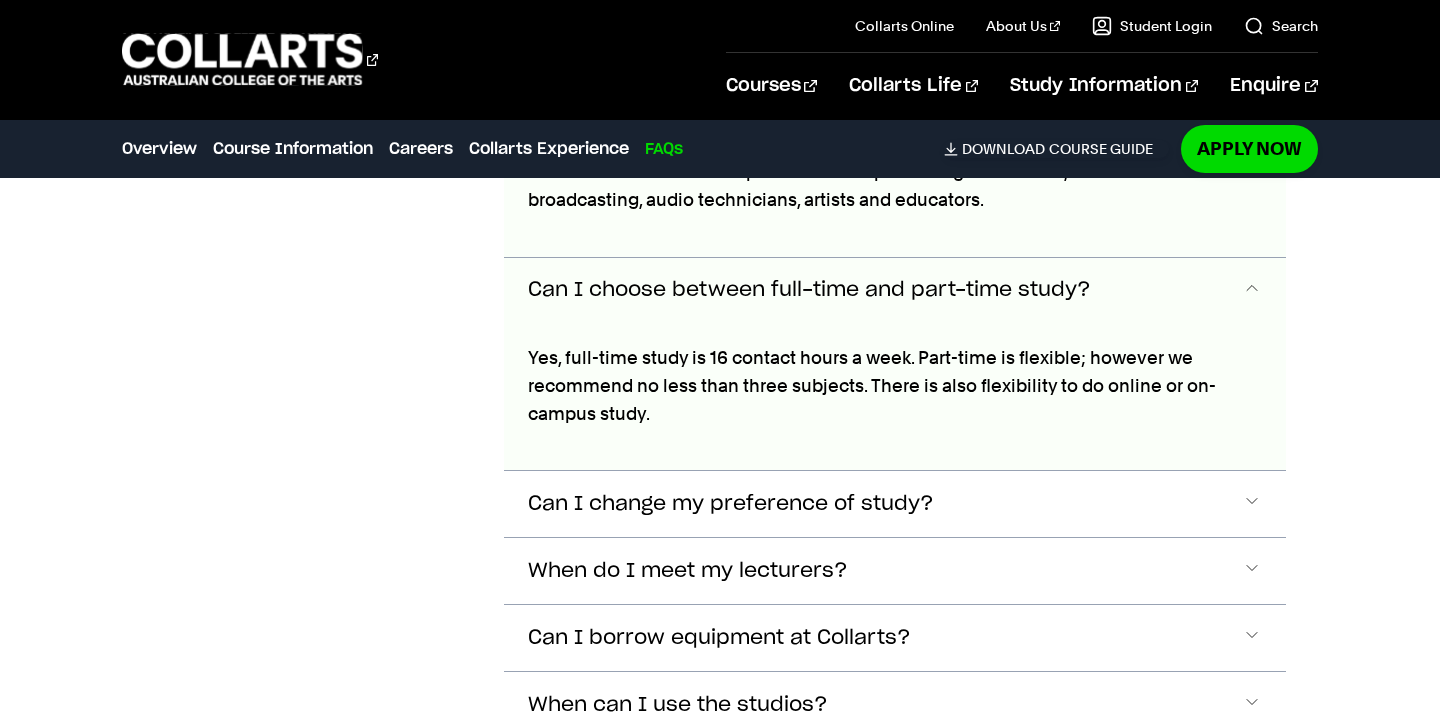 scroll, scrollTop: 9686, scrollLeft: 0, axis: vertical 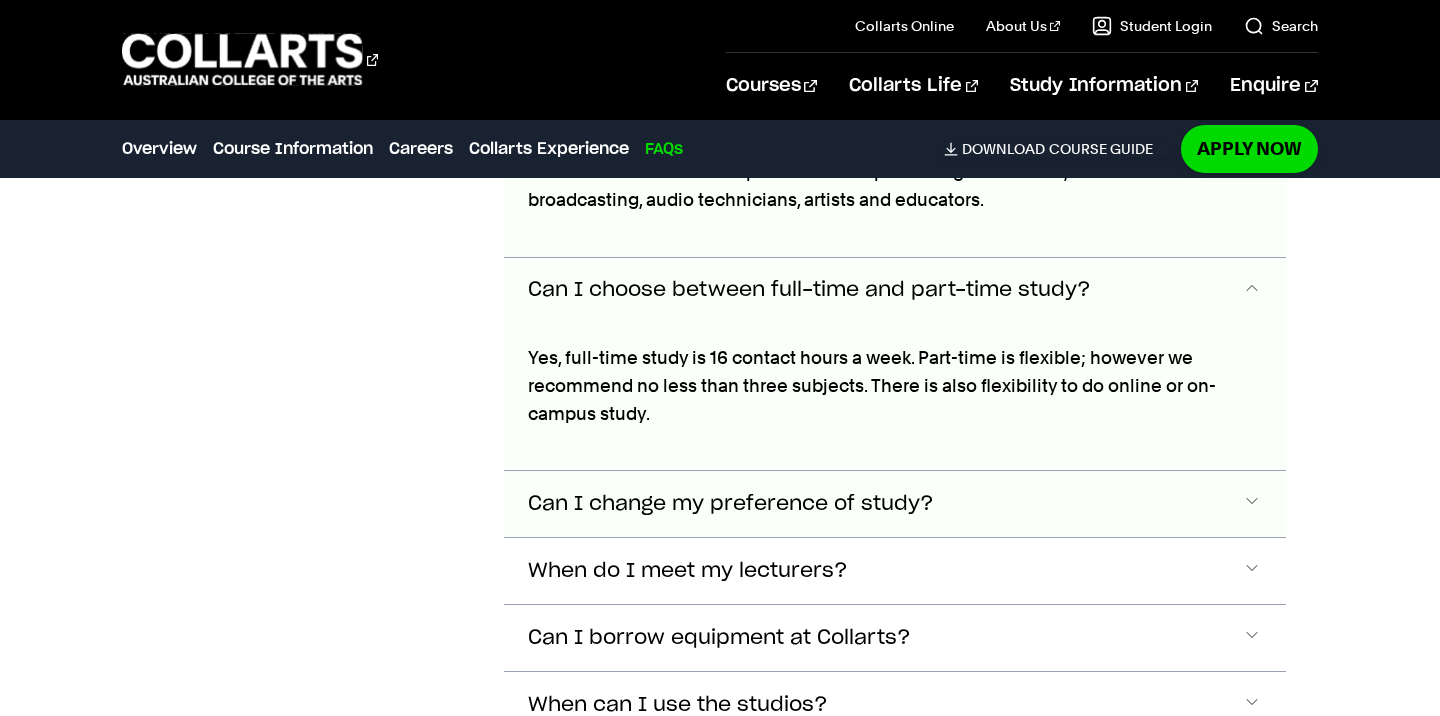 click on "Can I change my preference of study?" at bounding box center (894, -294) 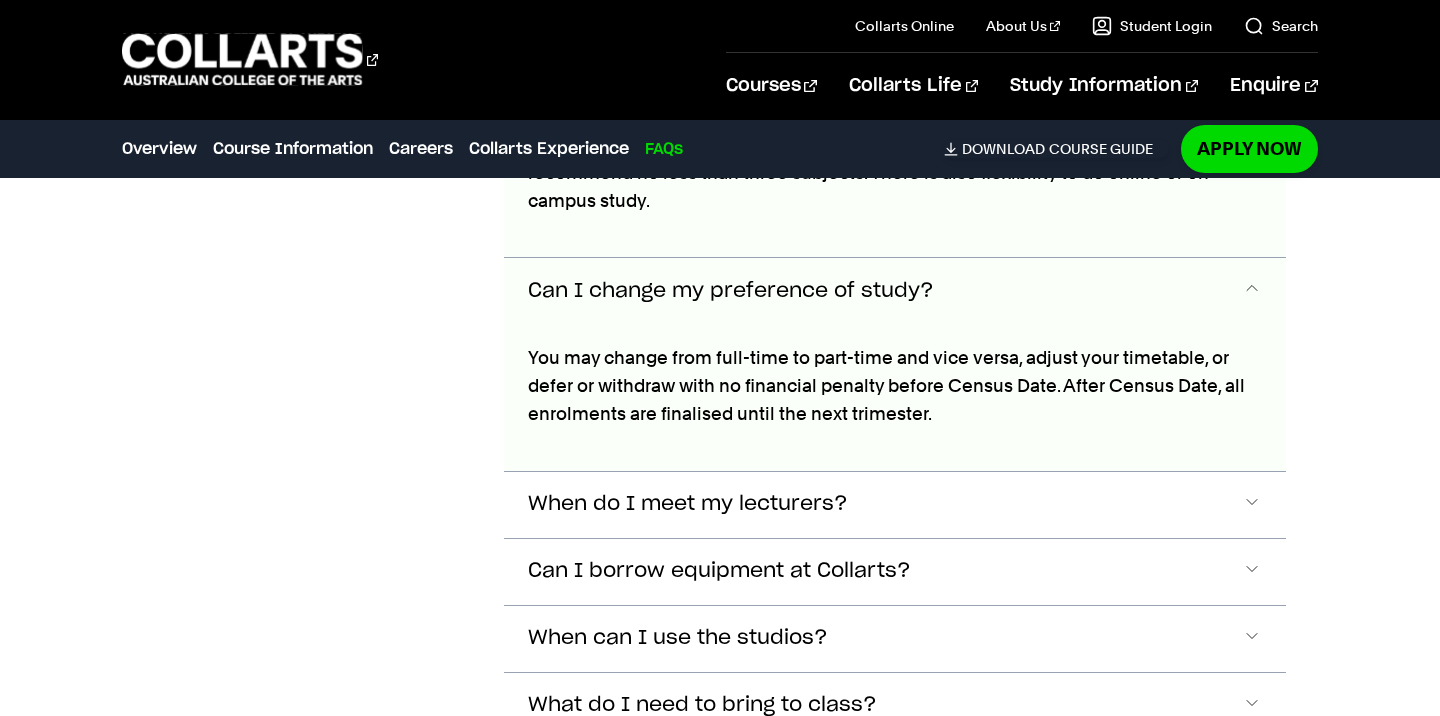 click on "When do I meet my lecturers?" at bounding box center [894, -507] 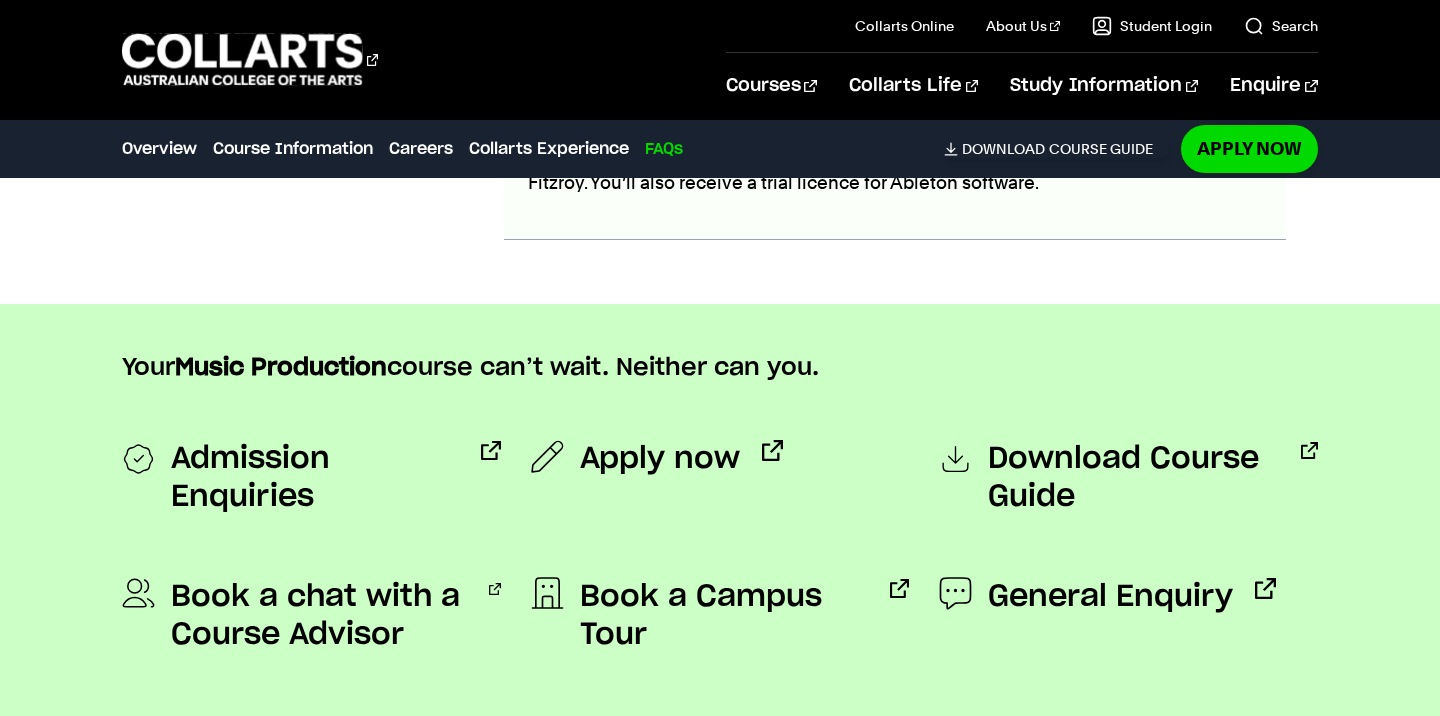 scroll, scrollTop: 10943, scrollLeft: 0, axis: vertical 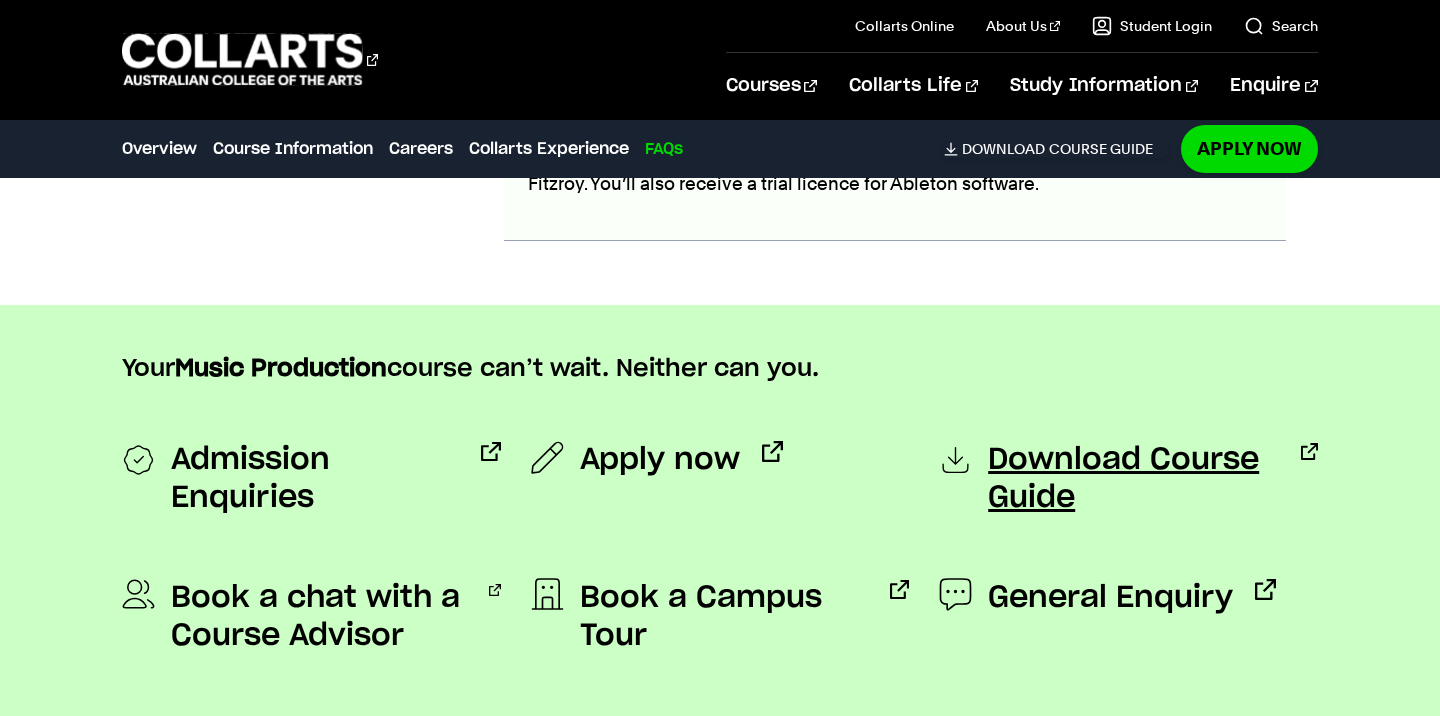 click on "Download Course Guide" at bounding box center [1133, 479] 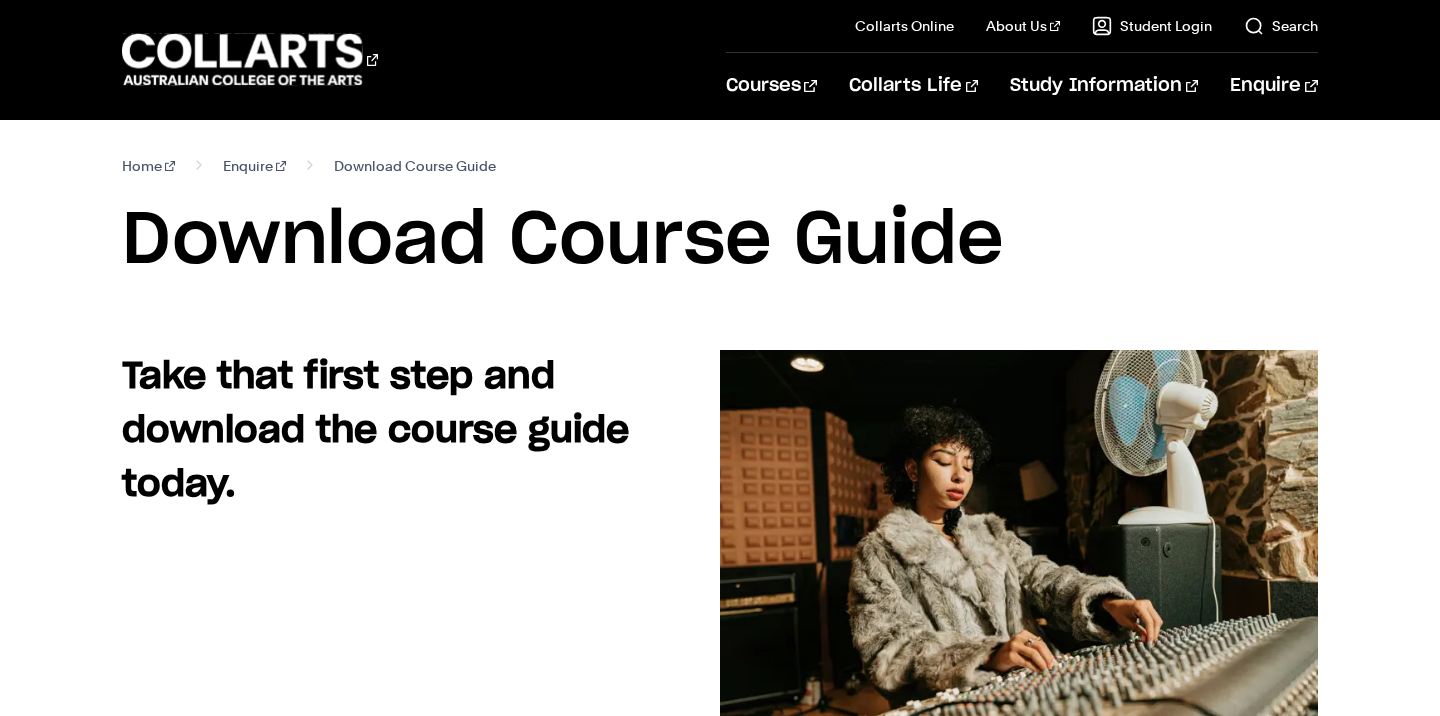 scroll, scrollTop: 0, scrollLeft: 0, axis: both 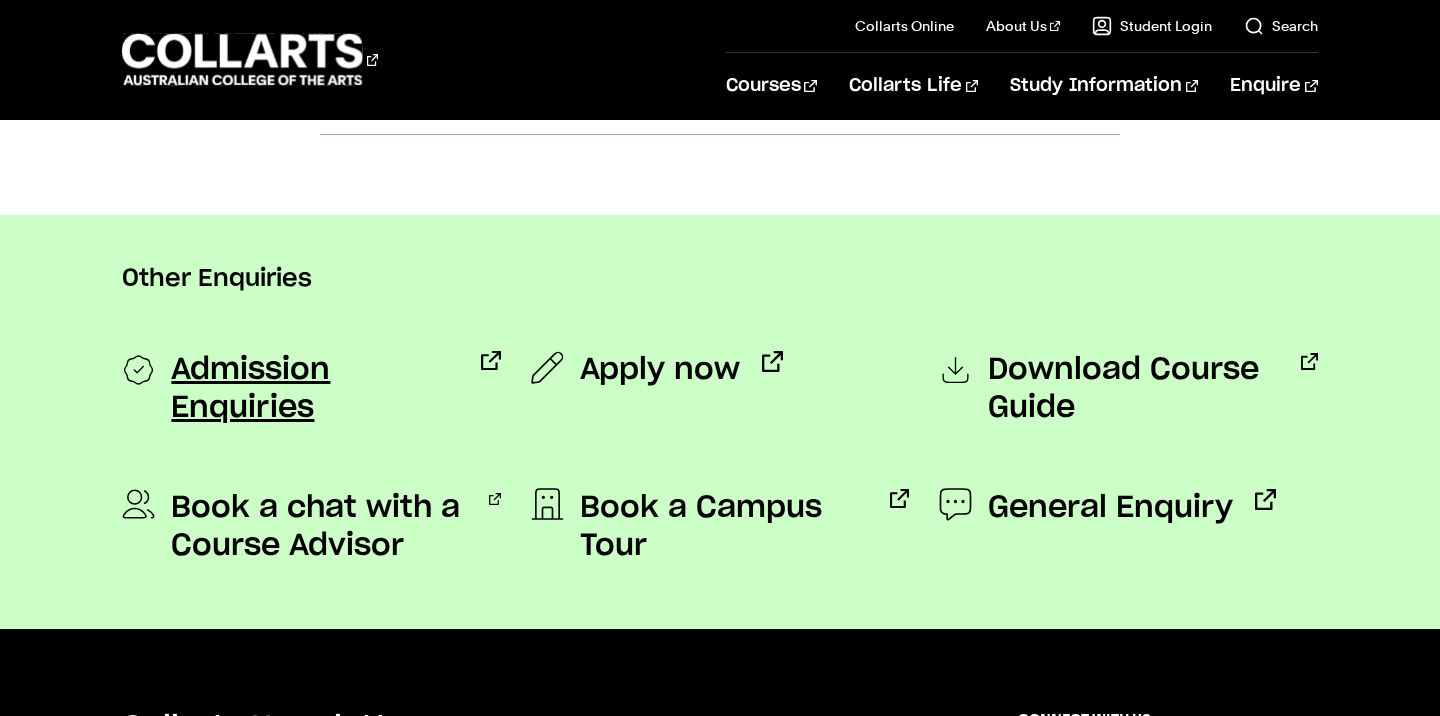 click on "Admission Enquiries" at bounding box center [315, 389] 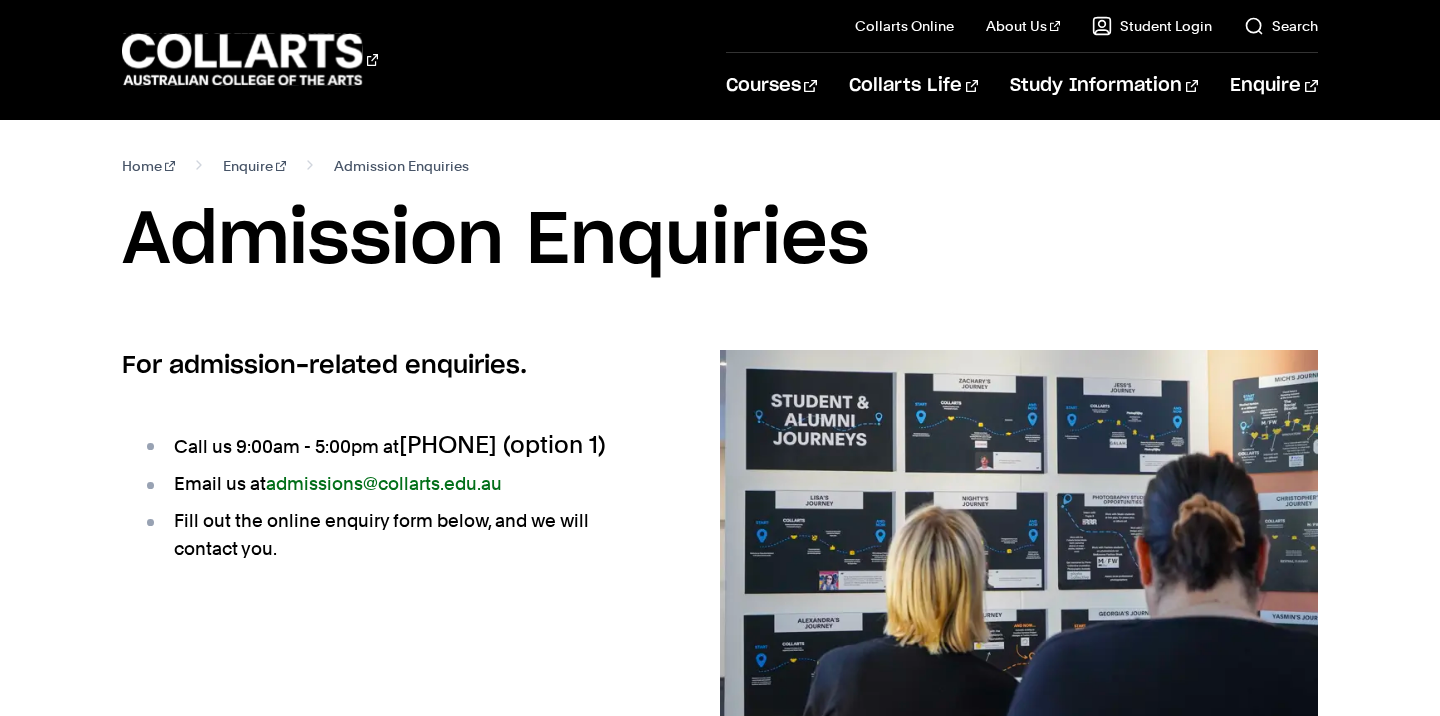 scroll, scrollTop: 0, scrollLeft: 0, axis: both 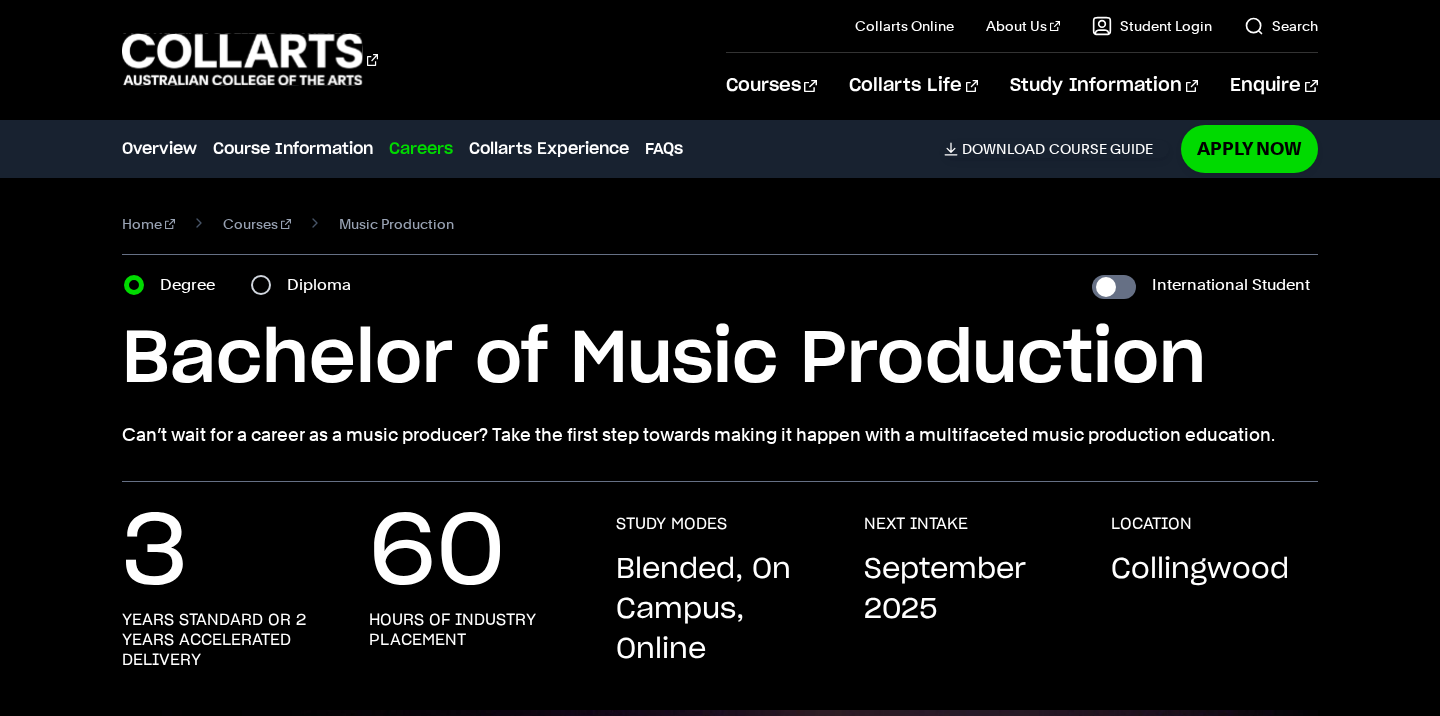 click on "Diploma" at bounding box center (307, 285) 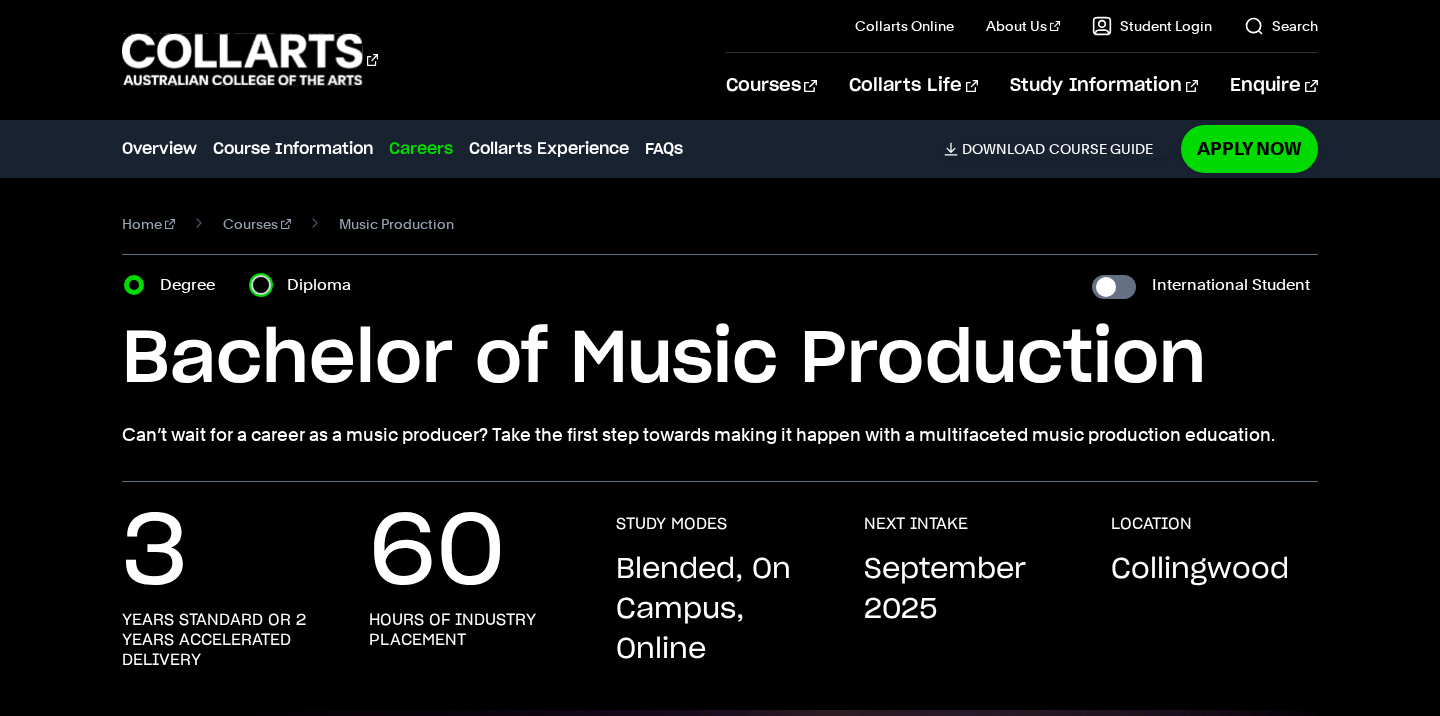 click on "Diploma" at bounding box center (261, 285) 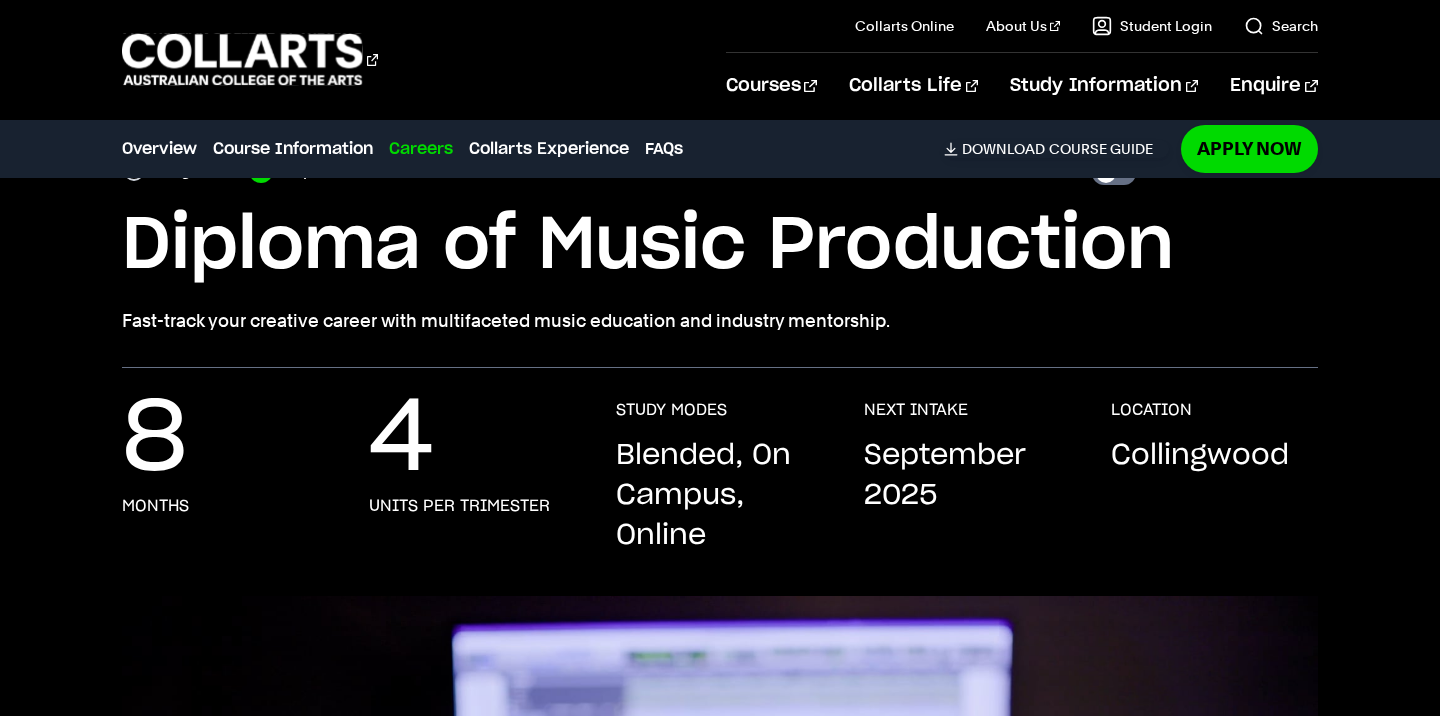 scroll, scrollTop: 0, scrollLeft: 0, axis: both 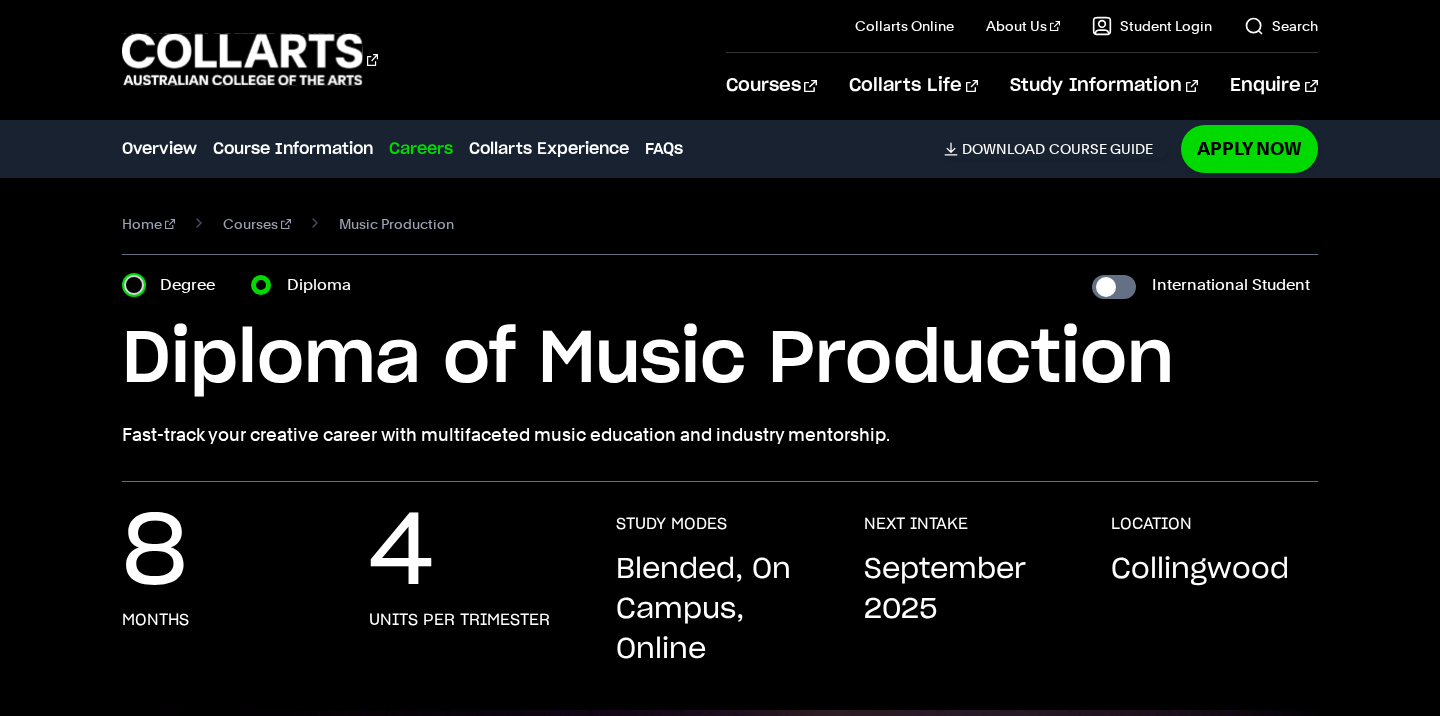 click on "Degree" at bounding box center (134, 285) 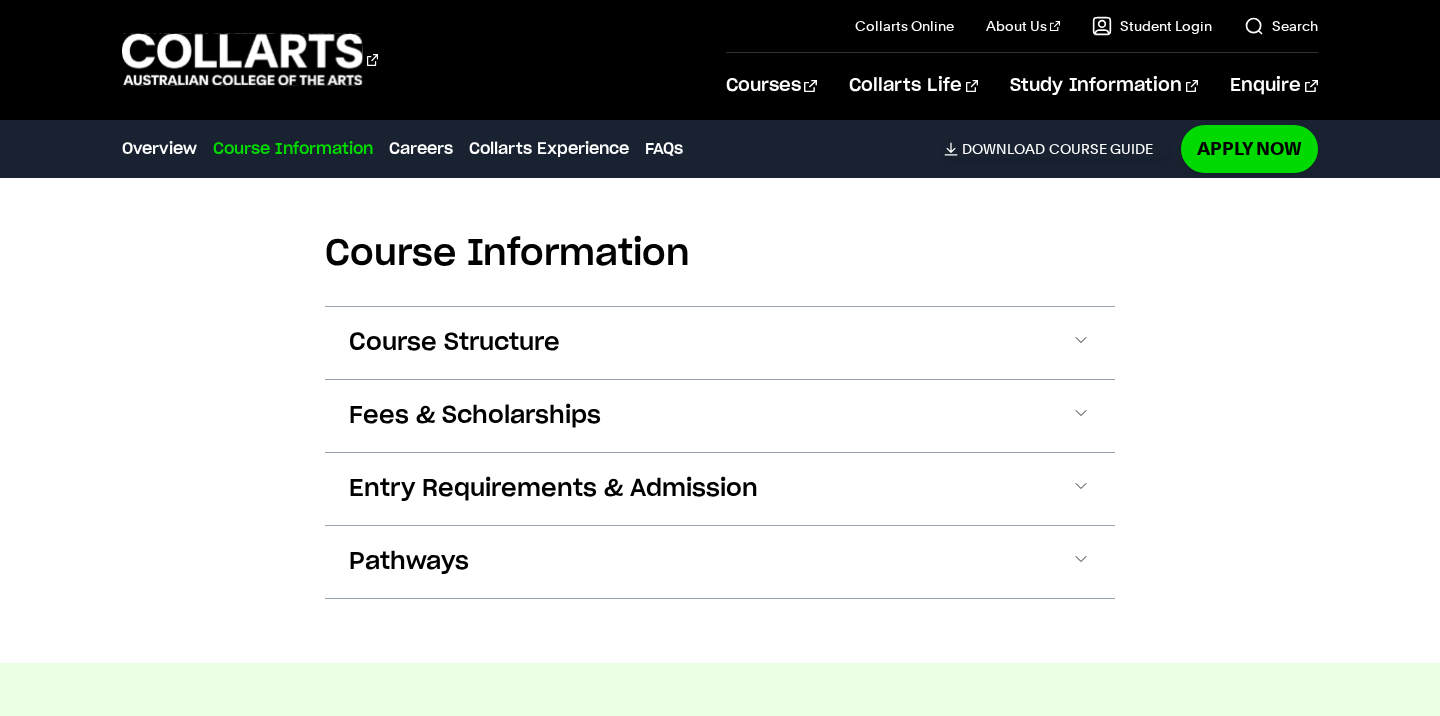 click on "Fees & Scholarships" at bounding box center (720, 416) 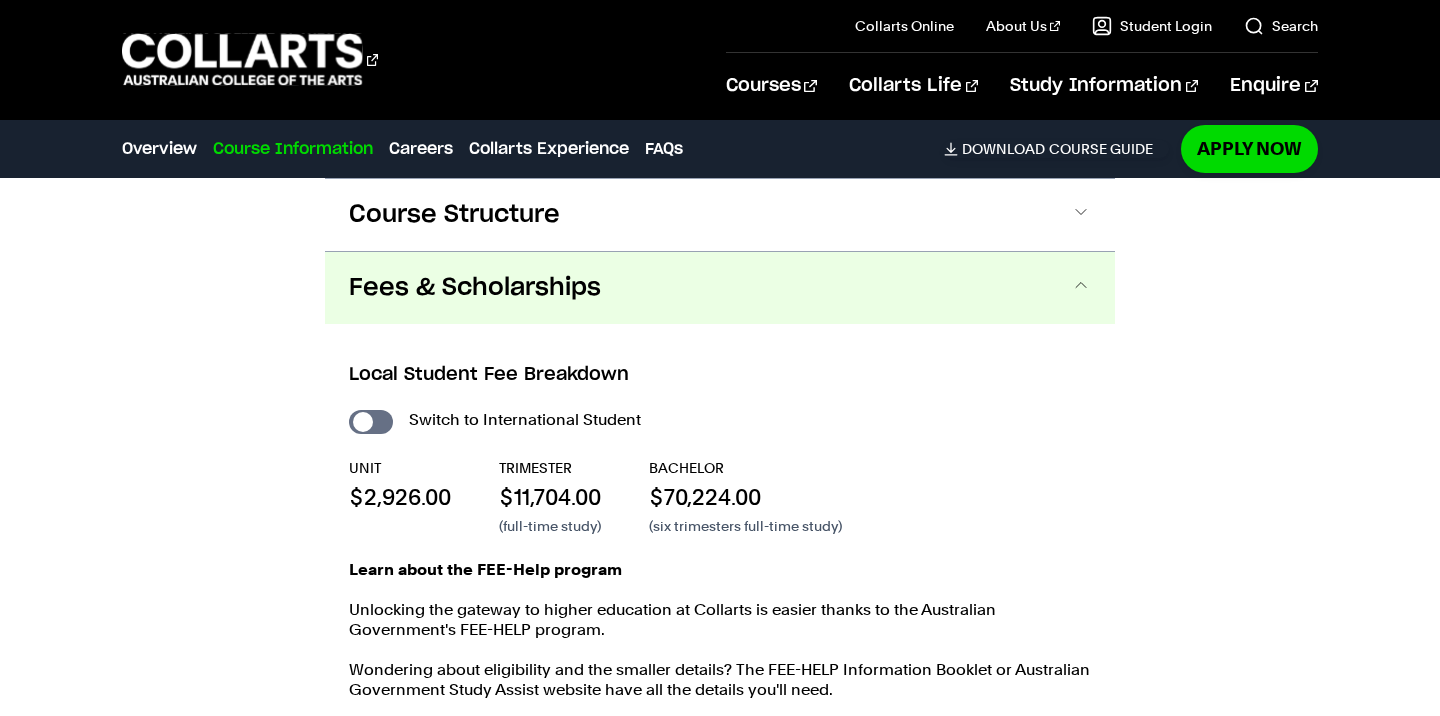 scroll, scrollTop: 2649, scrollLeft: 0, axis: vertical 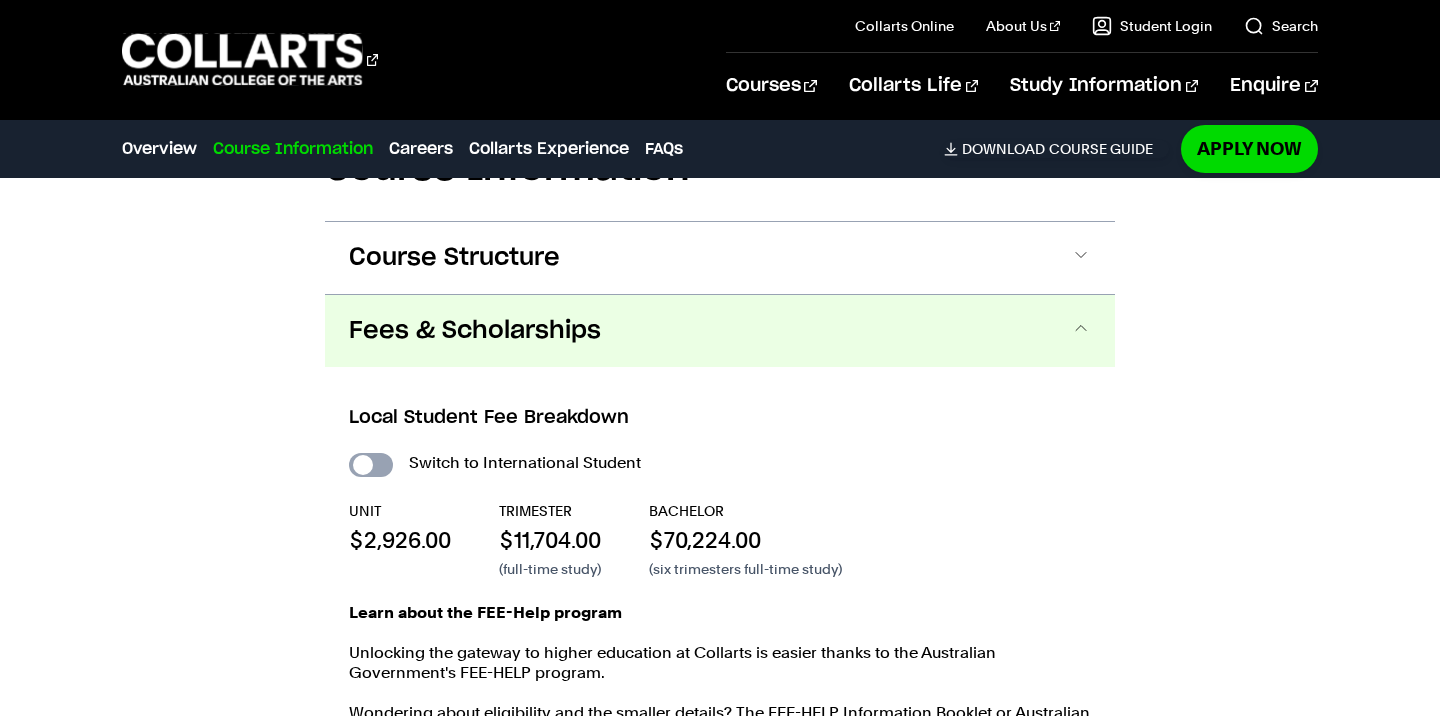 click on "International Student" at bounding box center (371, 465) 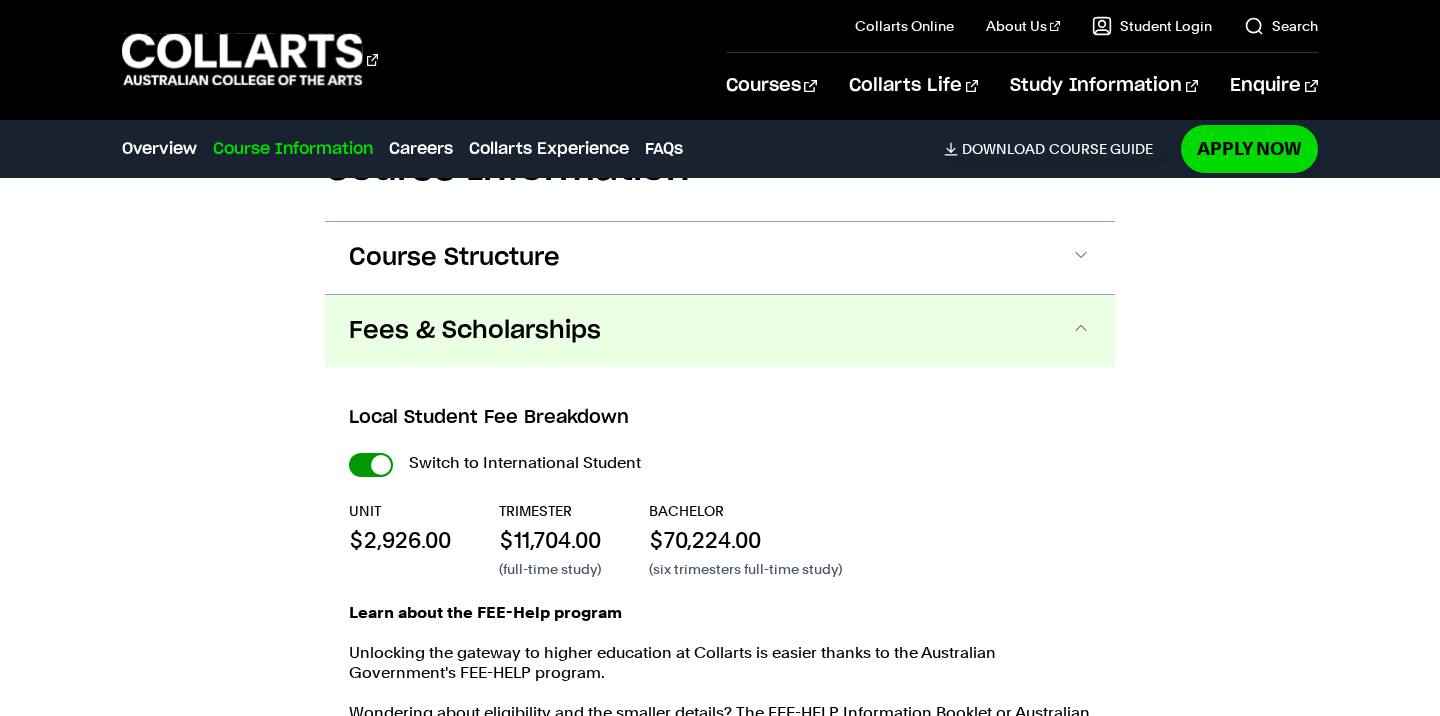 checkbox on "true" 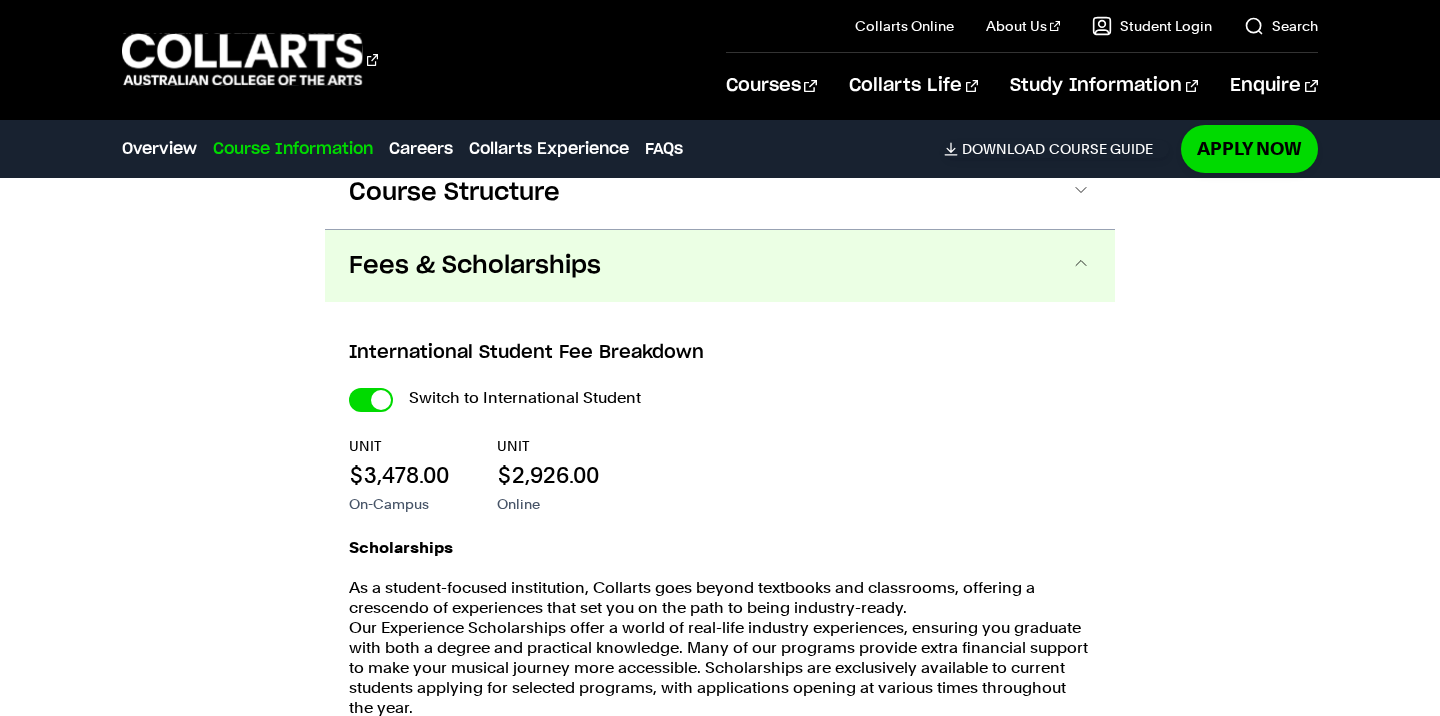 scroll, scrollTop: 2712, scrollLeft: 0, axis: vertical 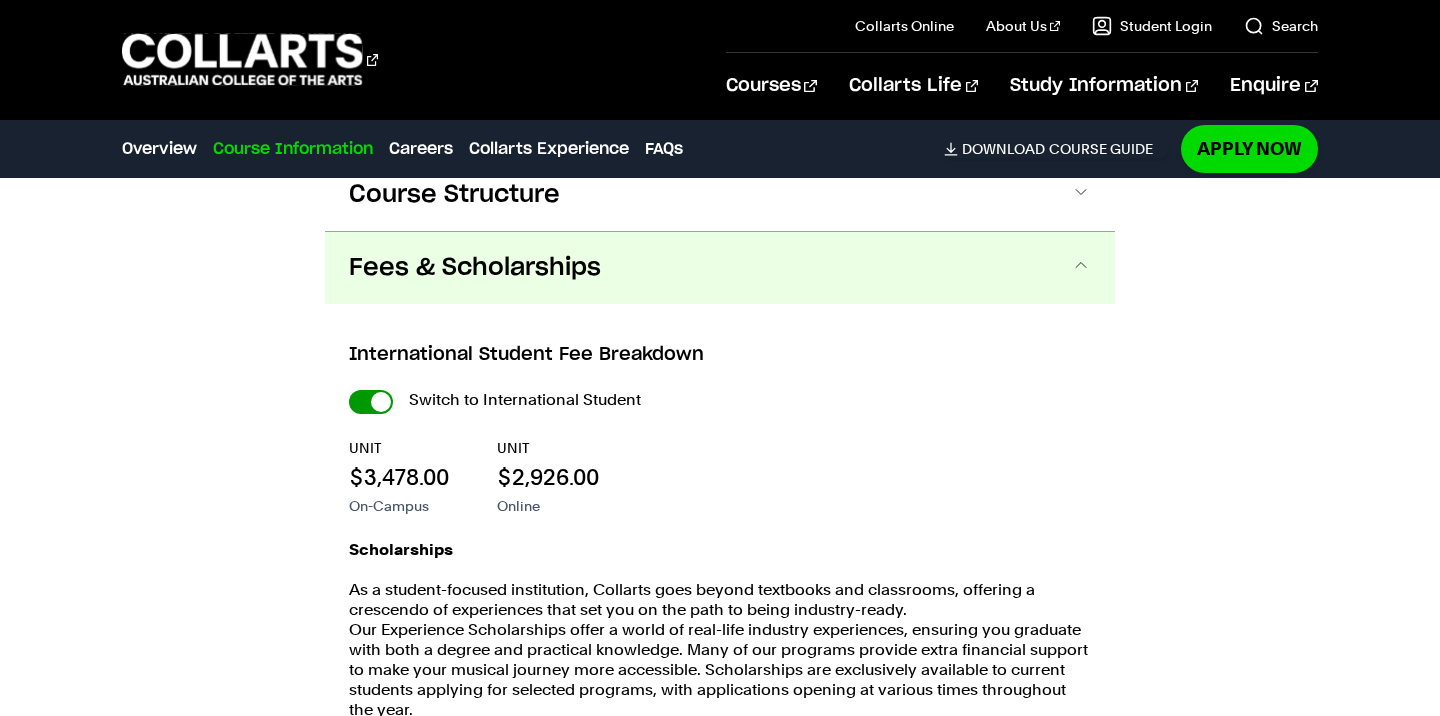 click on "International Student" at bounding box center (0, 0) 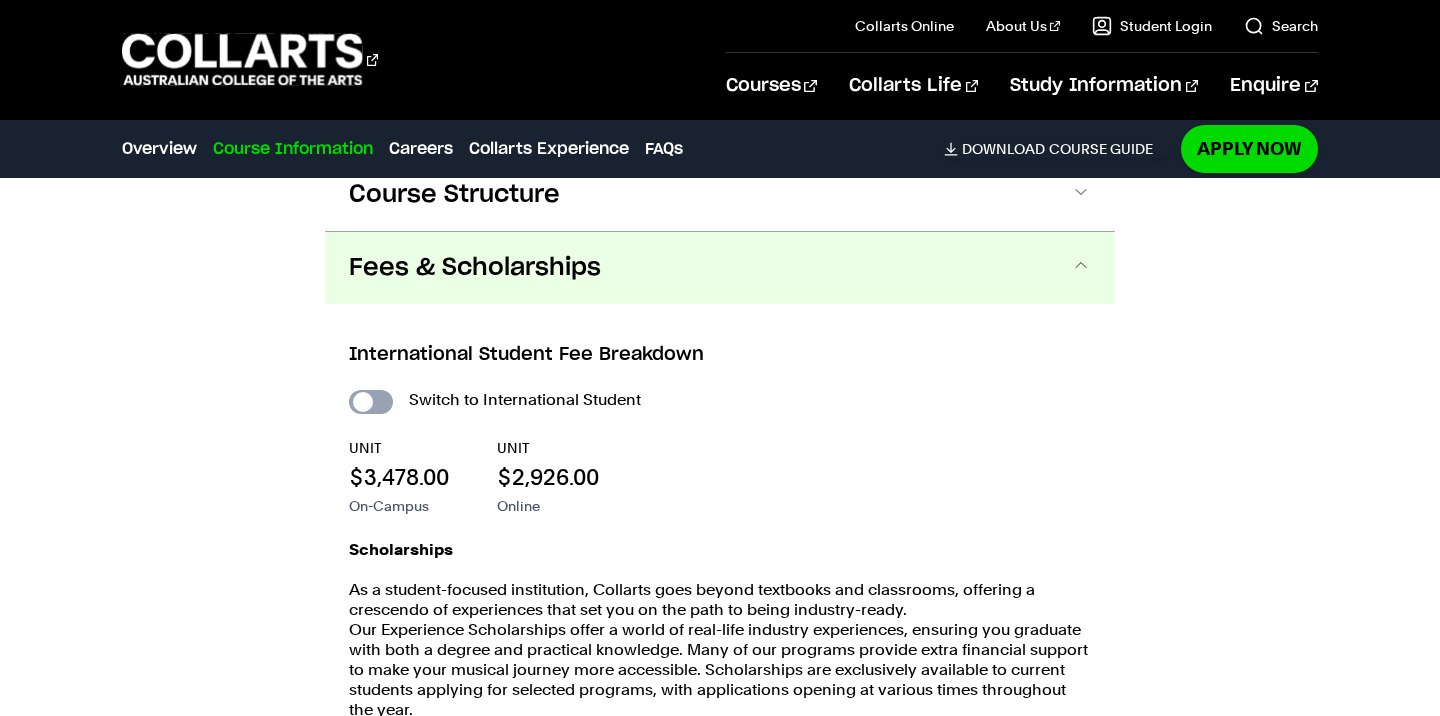 checkbox on "false" 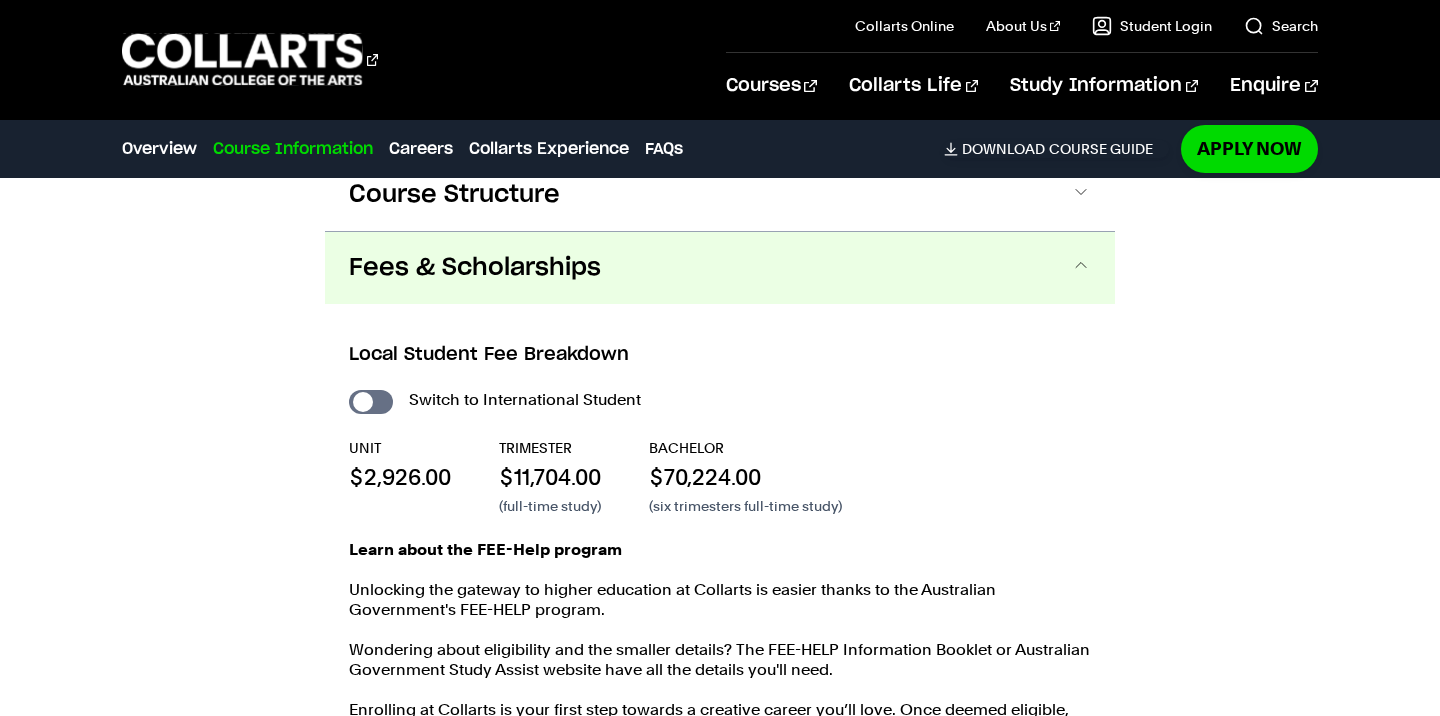 drag, startPoint x: 660, startPoint y: 479, endPoint x: 792, endPoint y: 479, distance: 132 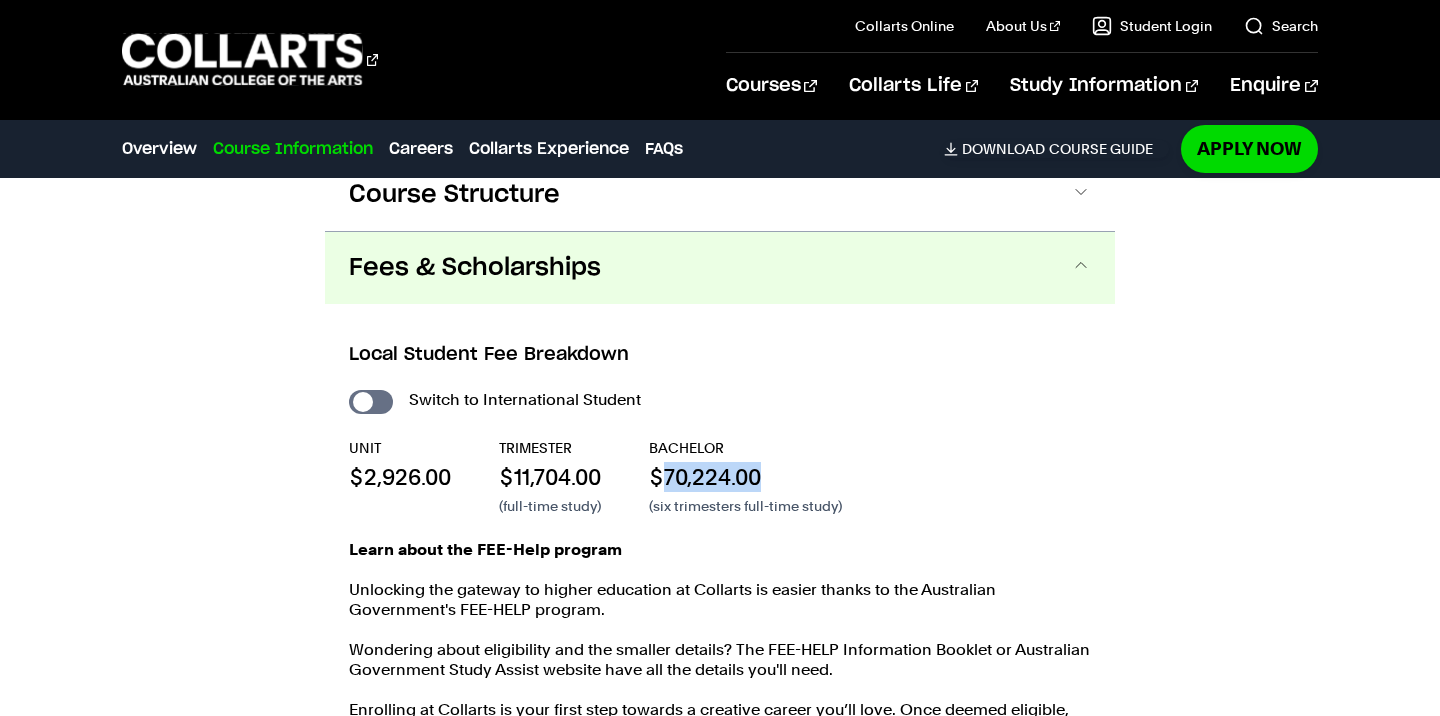 click on "$70,224.00" at bounding box center (745, 477) 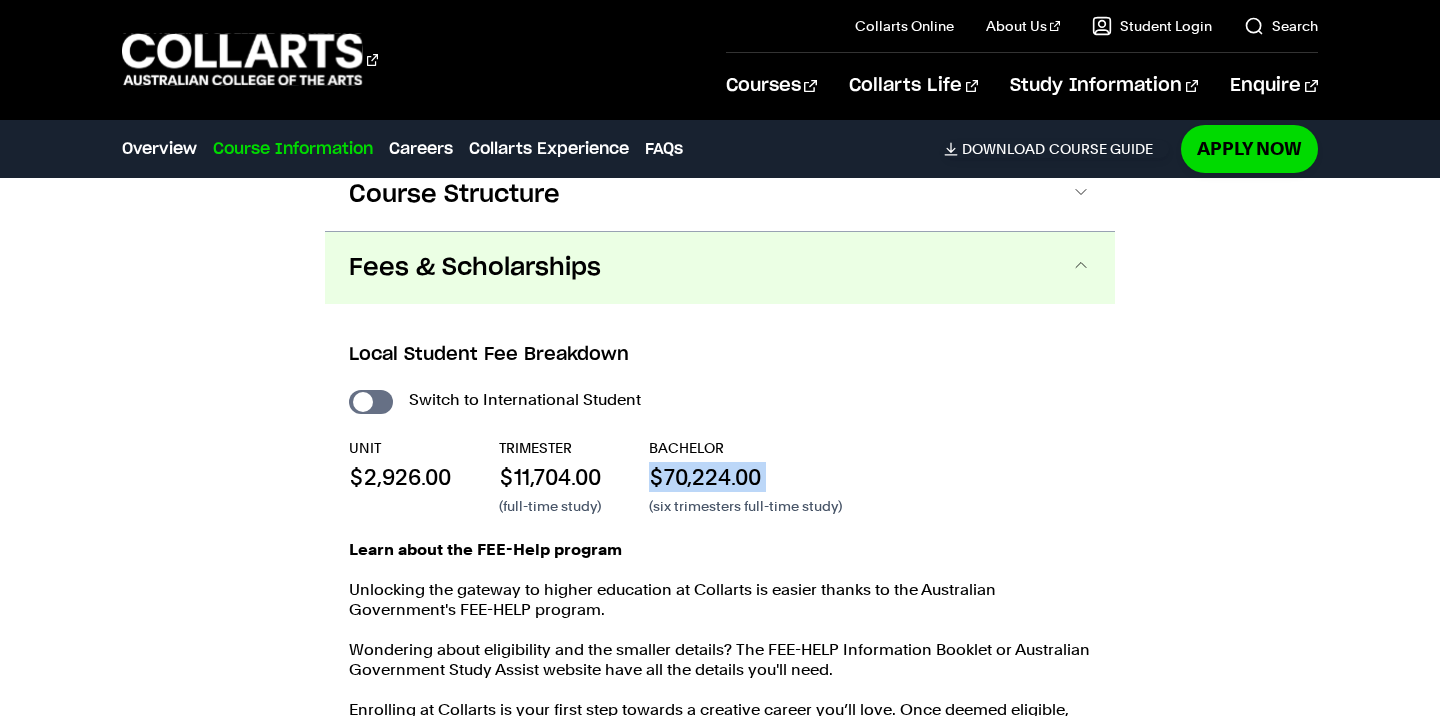 click on "$70,224.00" at bounding box center (745, 477) 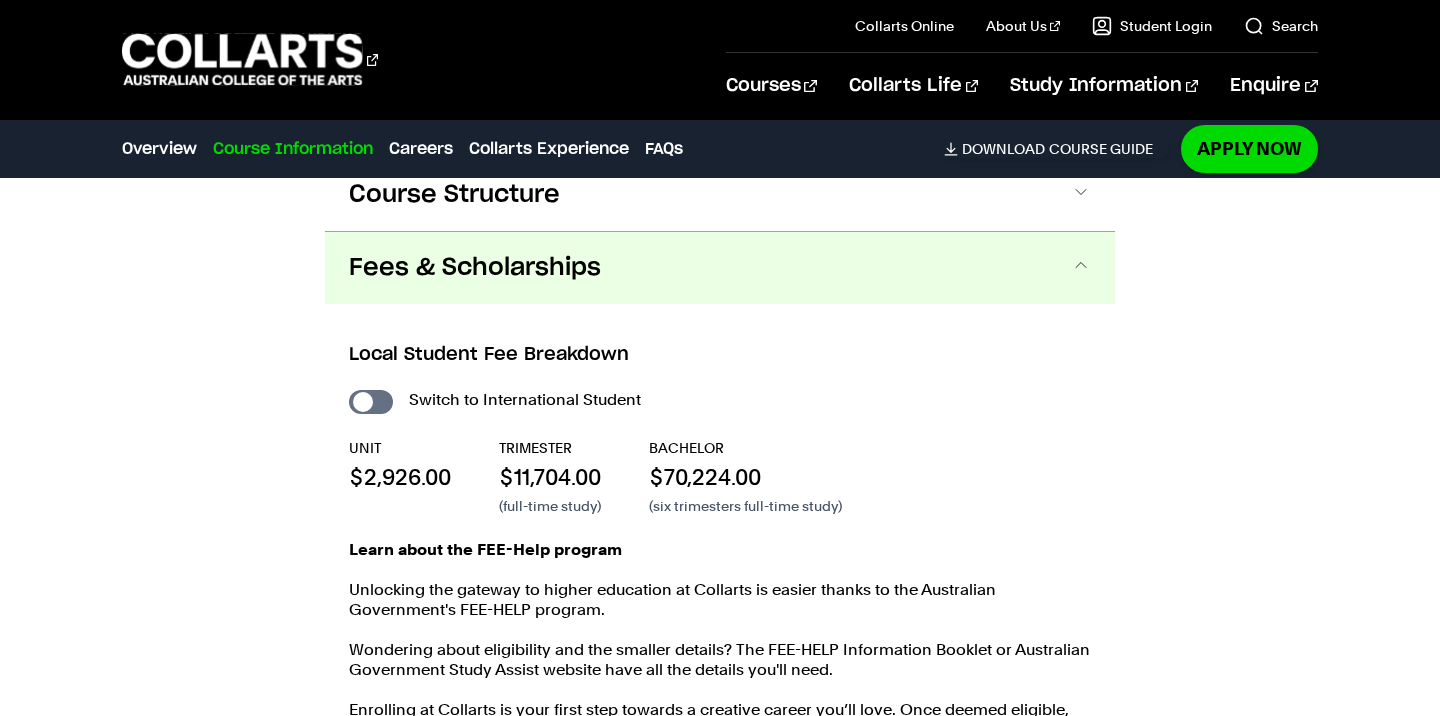 click on "Local Student Fee Breakdown
Switch to International Student
UNIT
$2,926.00
TRIMESTER
$11,704.00
(full-time study)
BACHELOR
$70,224.00
(six trimesters full-time study)
Learn about the FEE-Help program
Unlocking the gateway to higher education at Collarts is easier thanks to the Australian Government's FEE-HELP program.
Wondering about eligibility and the smaller details? The FEE-HELP Information Booklet or Australian Government Study Assist website have all the details you'll need.
Note:  You only incur debt for the subjects you're enrolled in post-census date.
Scholarships" at bounding box center (720, 692) 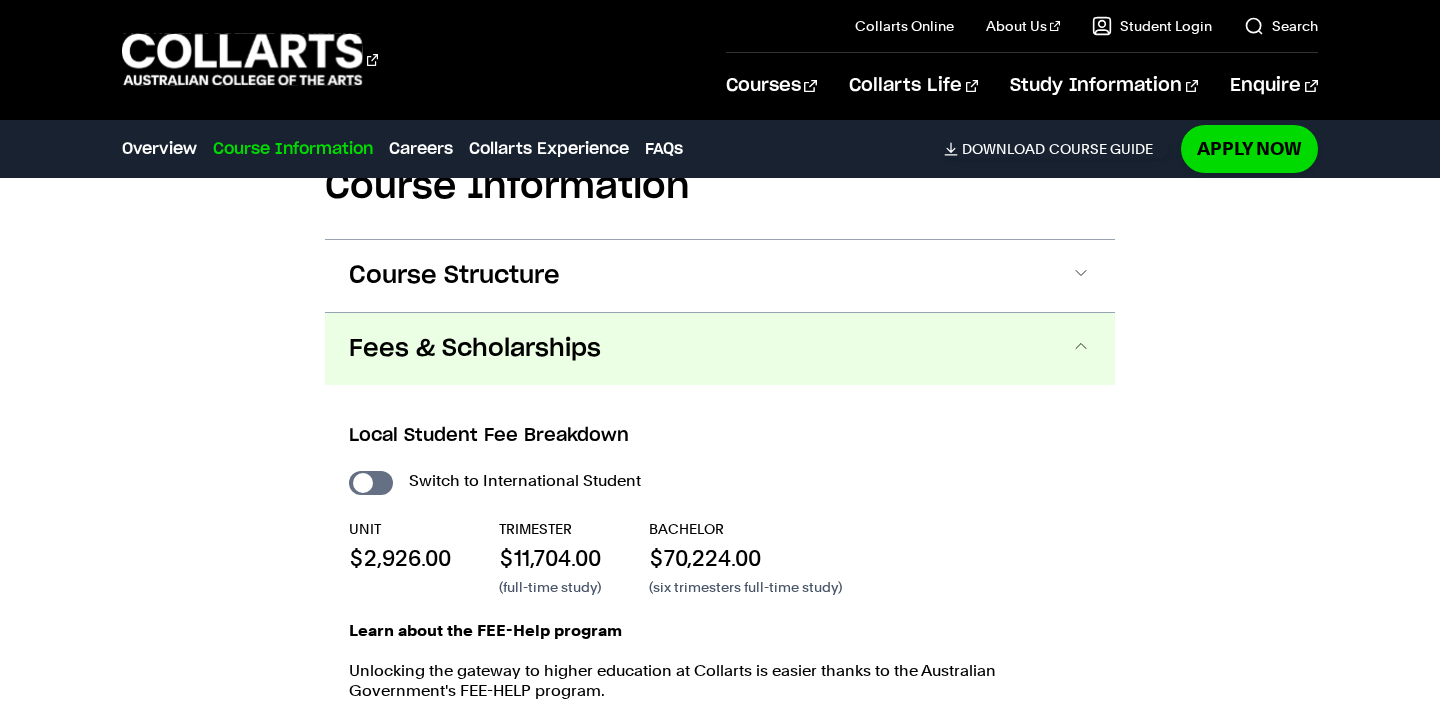 scroll, scrollTop: 2622, scrollLeft: 0, axis: vertical 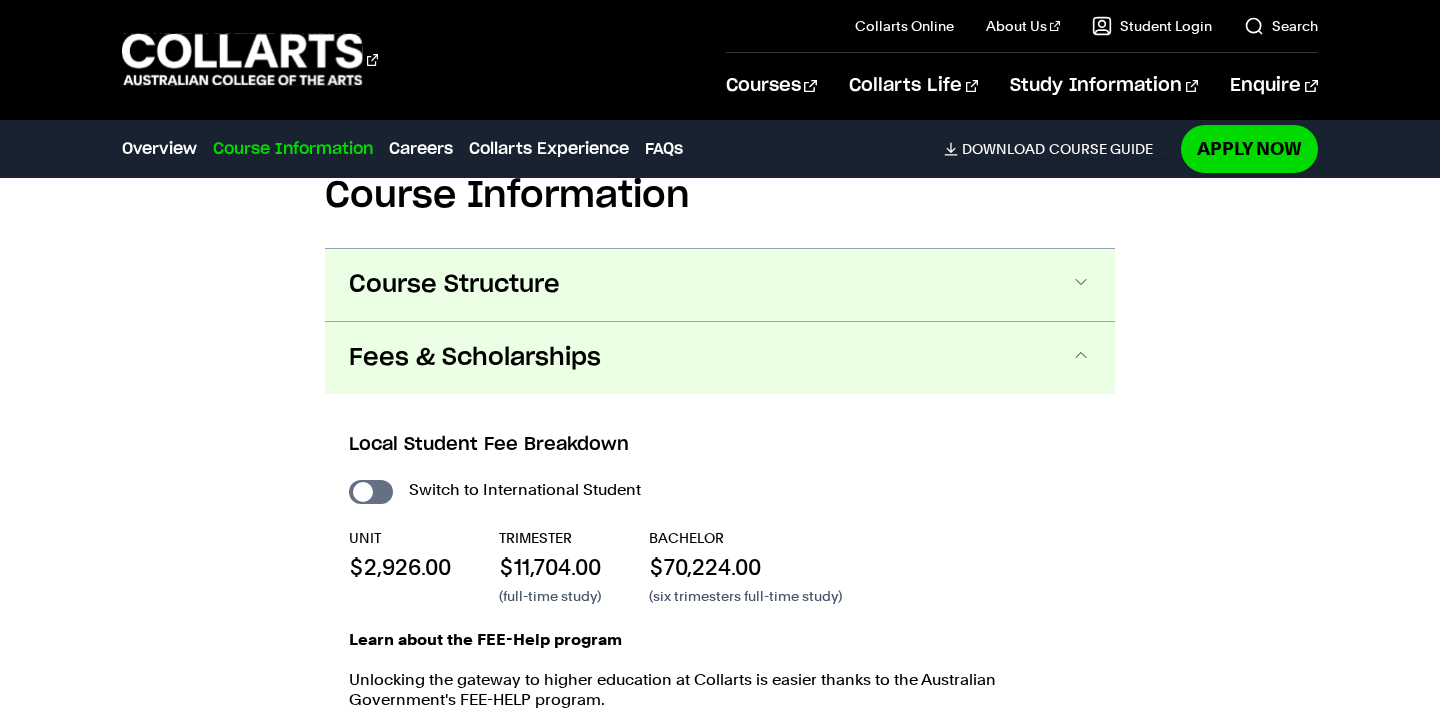 click on "Course Structure" at bounding box center (720, 285) 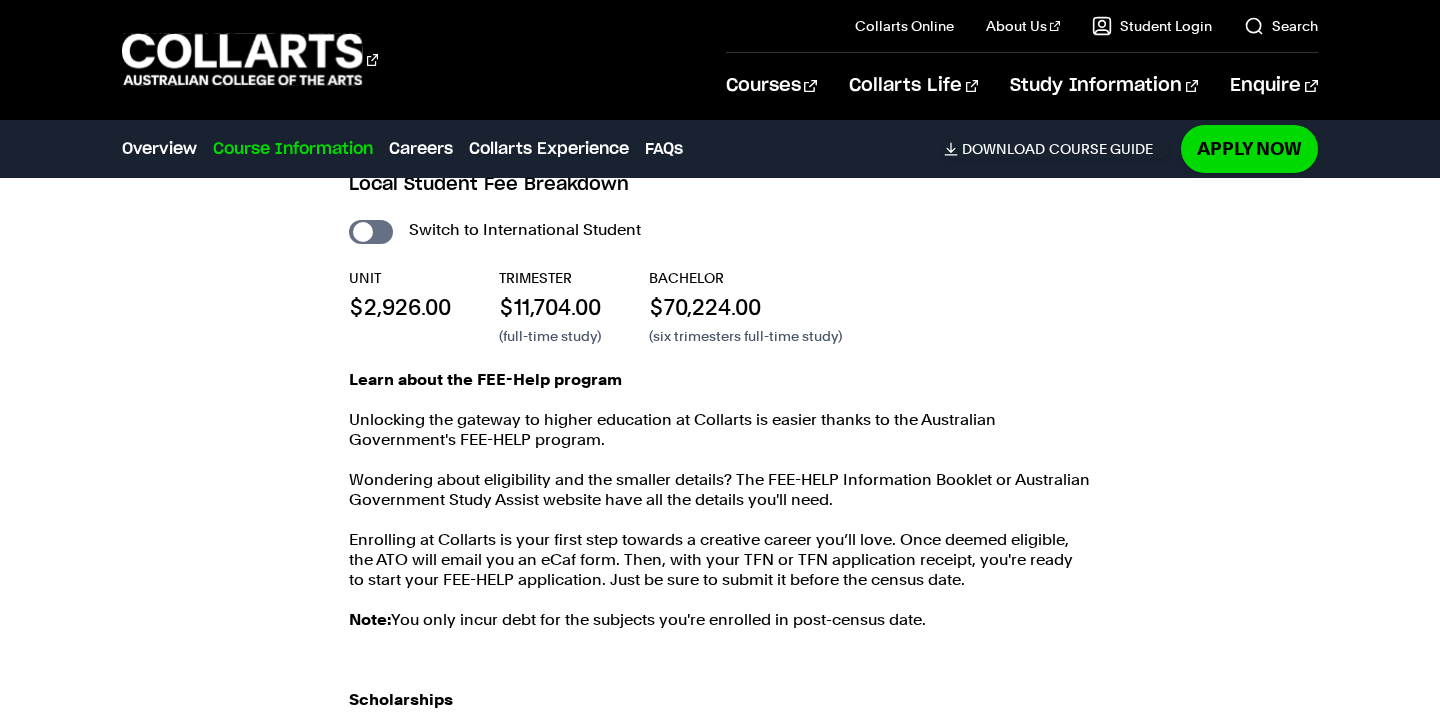scroll, scrollTop: 4344, scrollLeft: 0, axis: vertical 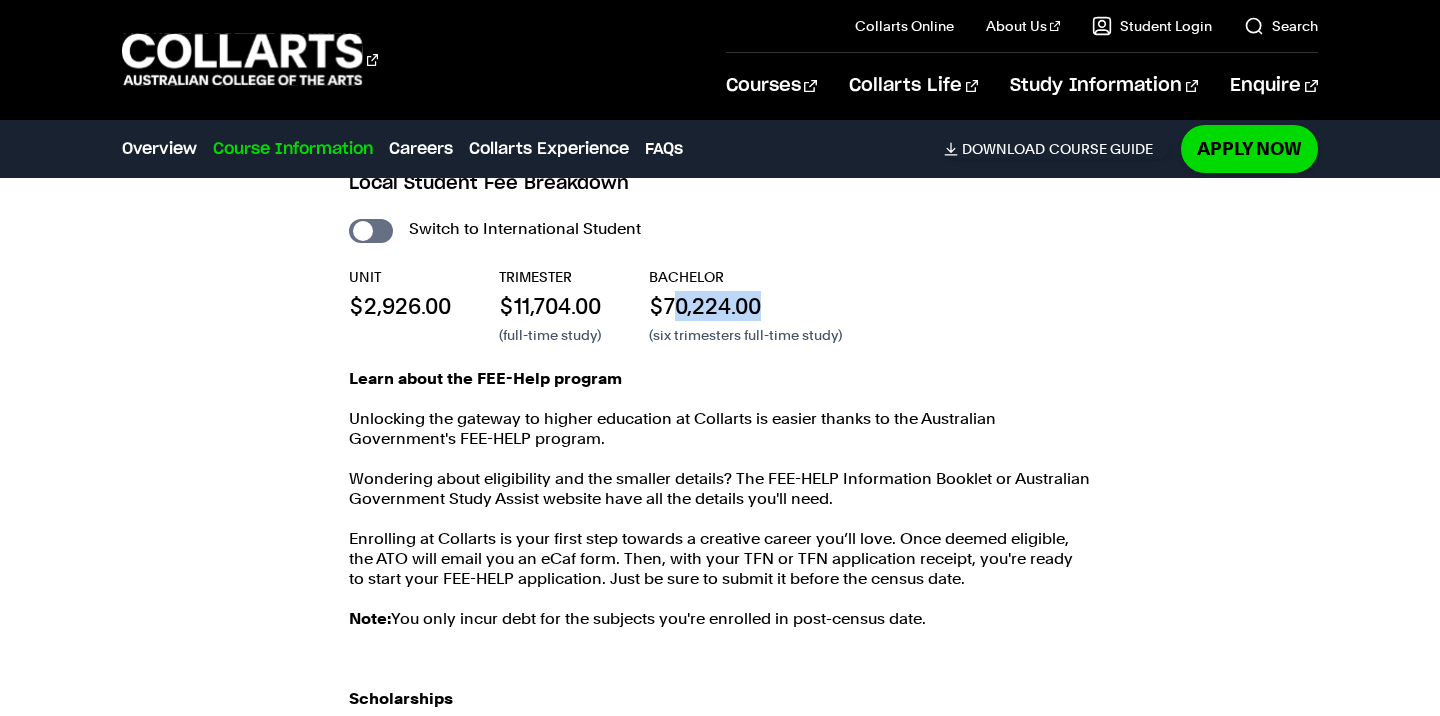drag, startPoint x: 673, startPoint y: 283, endPoint x: 832, endPoint y: 283, distance: 159 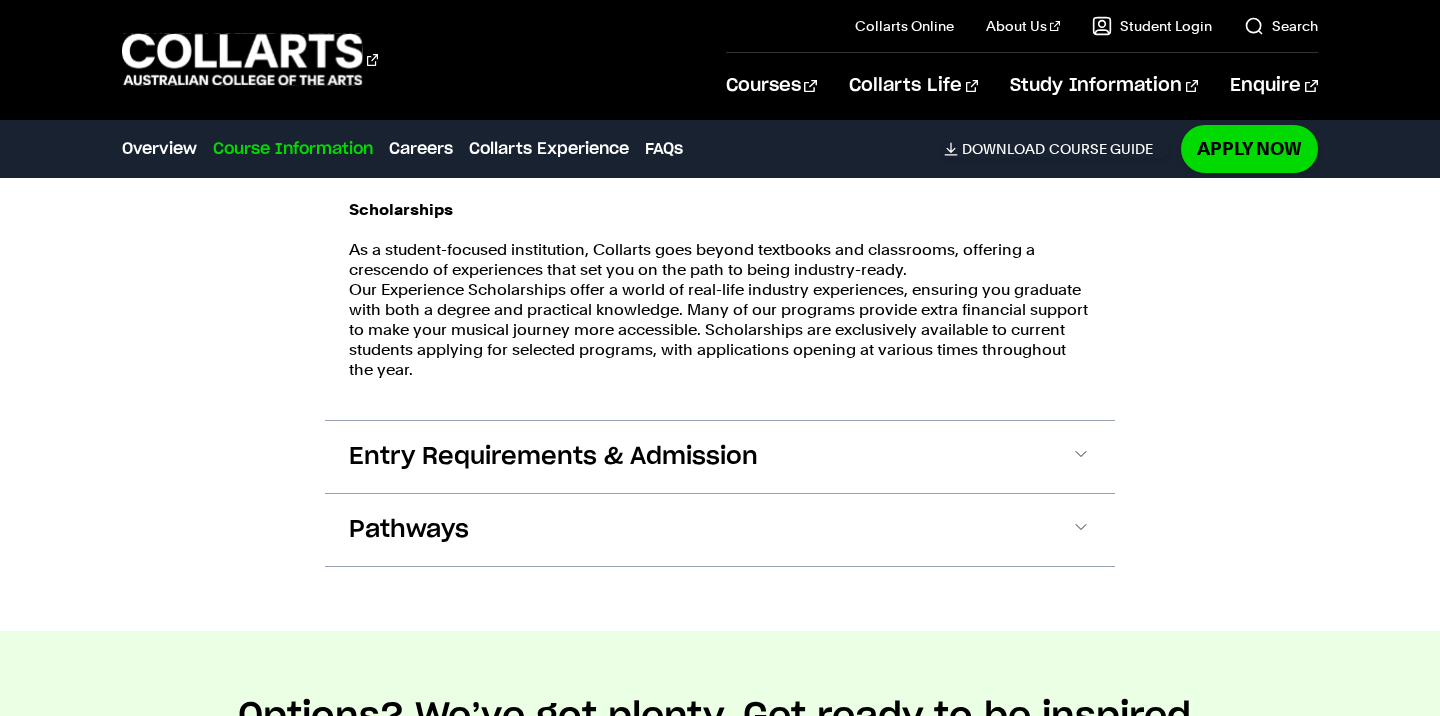 click on "Entry Requirements & Admission" at bounding box center (720, 457) 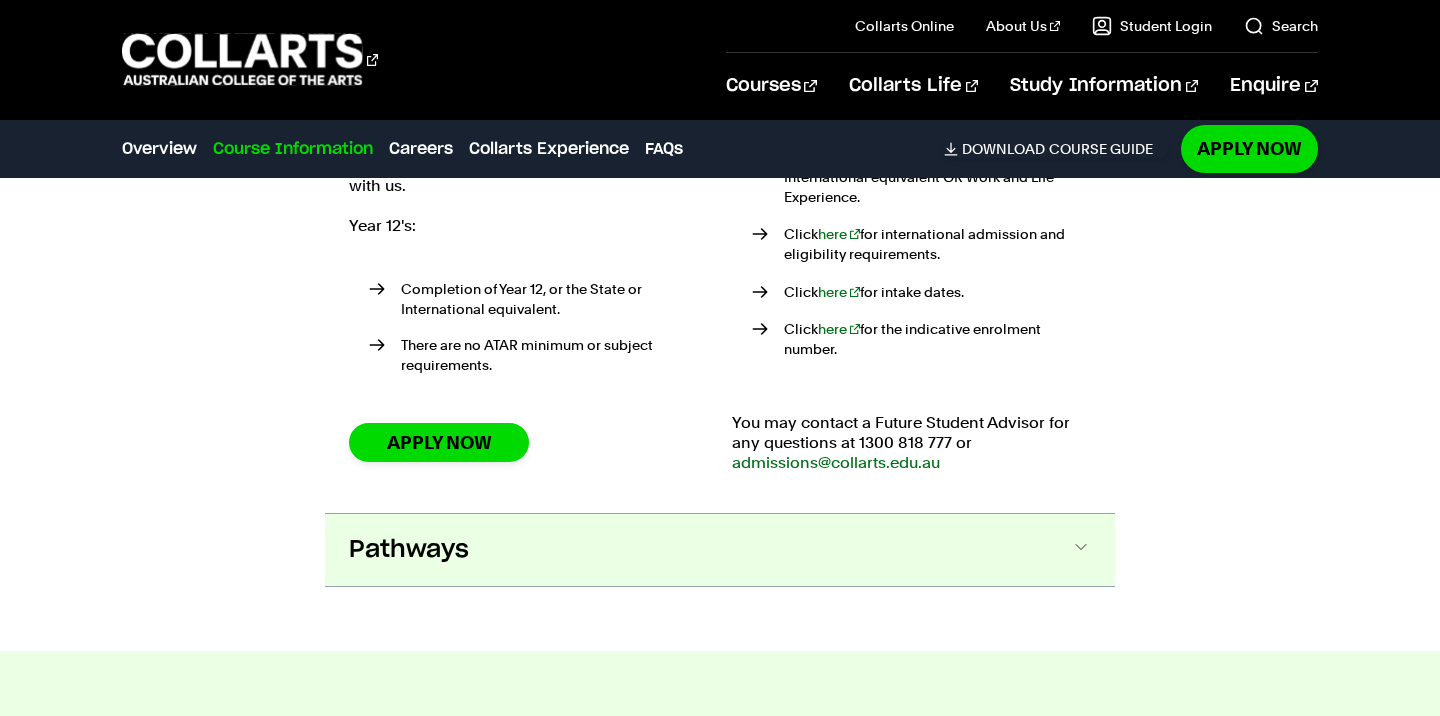 click on "Pathways" at bounding box center (720, 550) 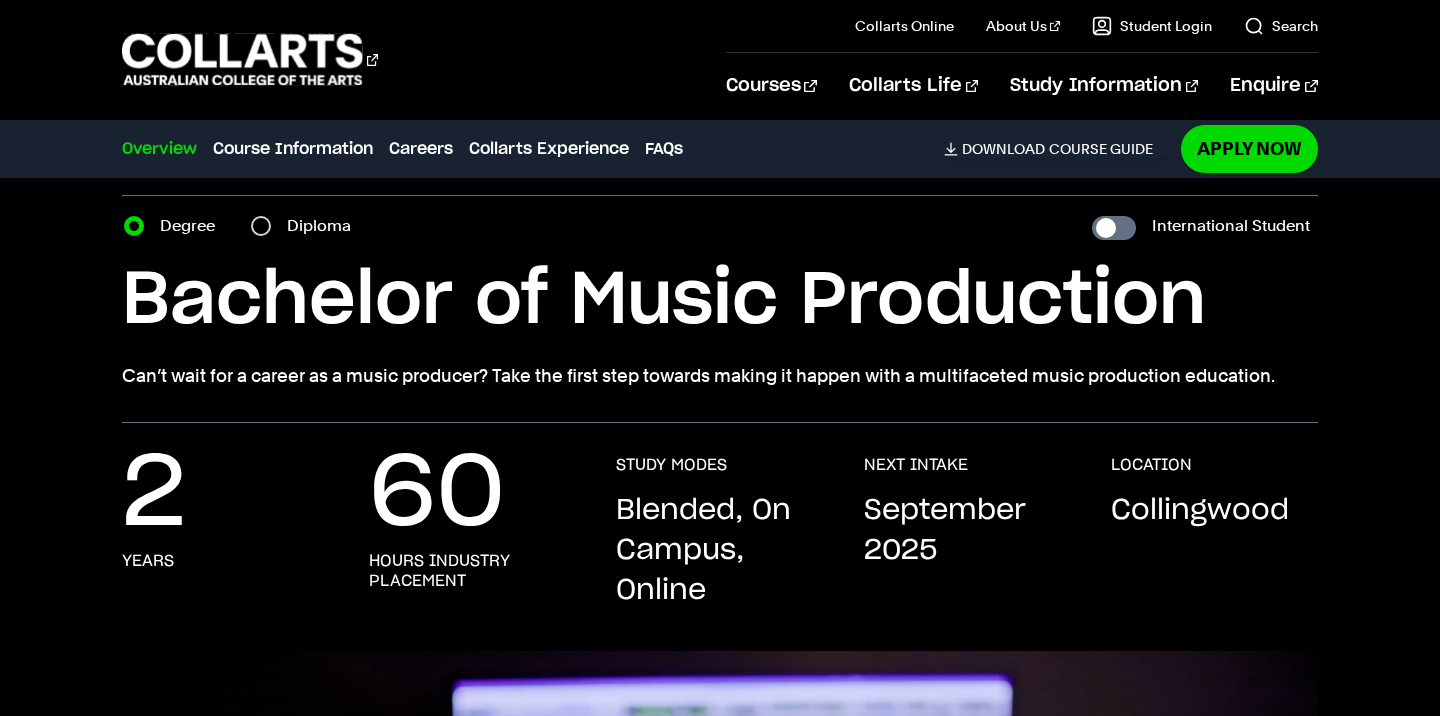 scroll, scrollTop: 60, scrollLeft: 0, axis: vertical 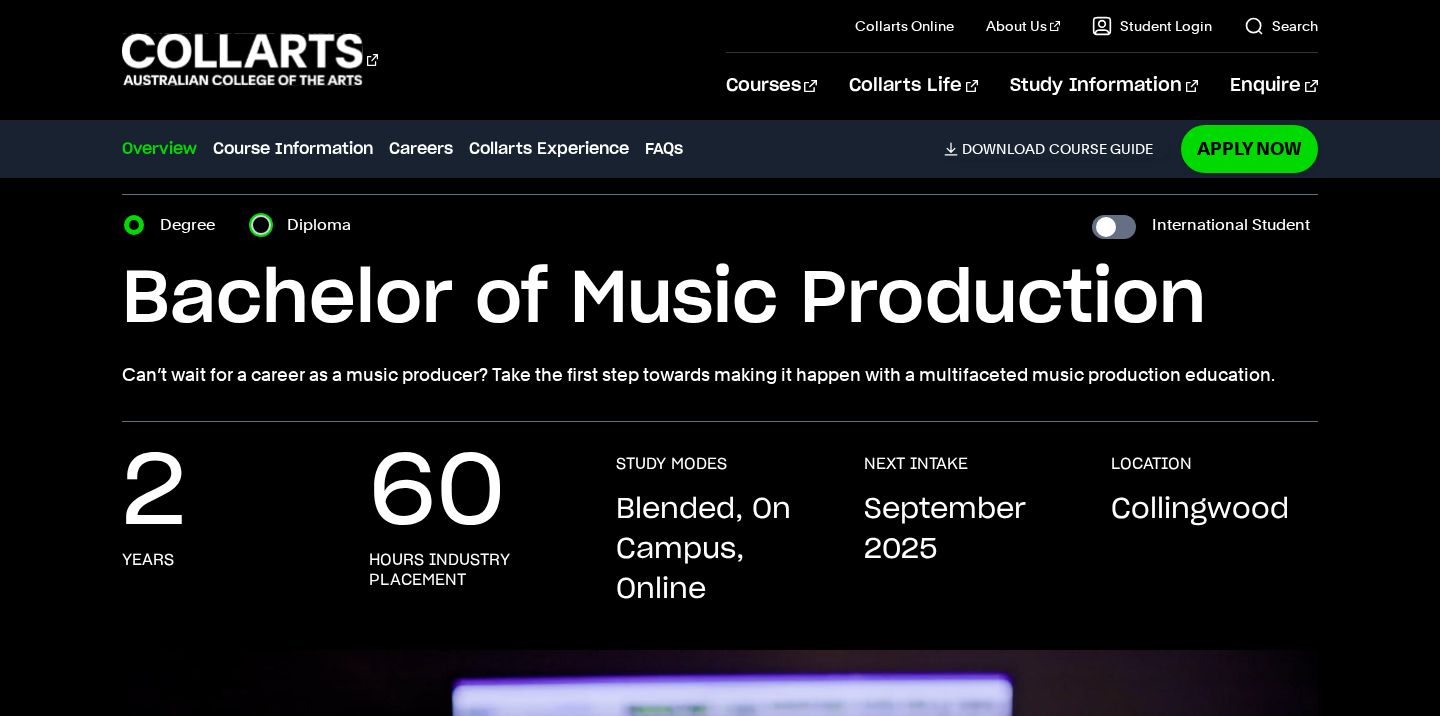 click on "Diploma" at bounding box center (261, 225) 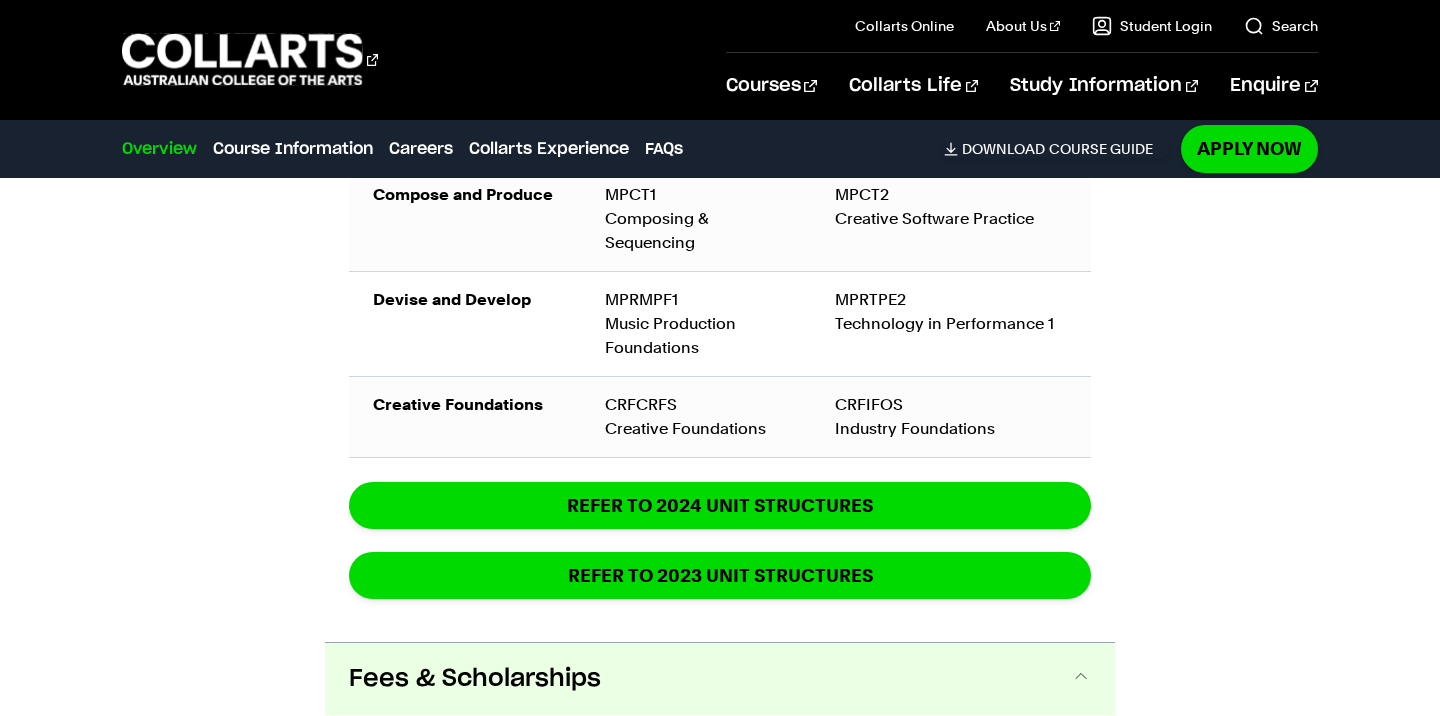 scroll, scrollTop: 3166, scrollLeft: 0, axis: vertical 